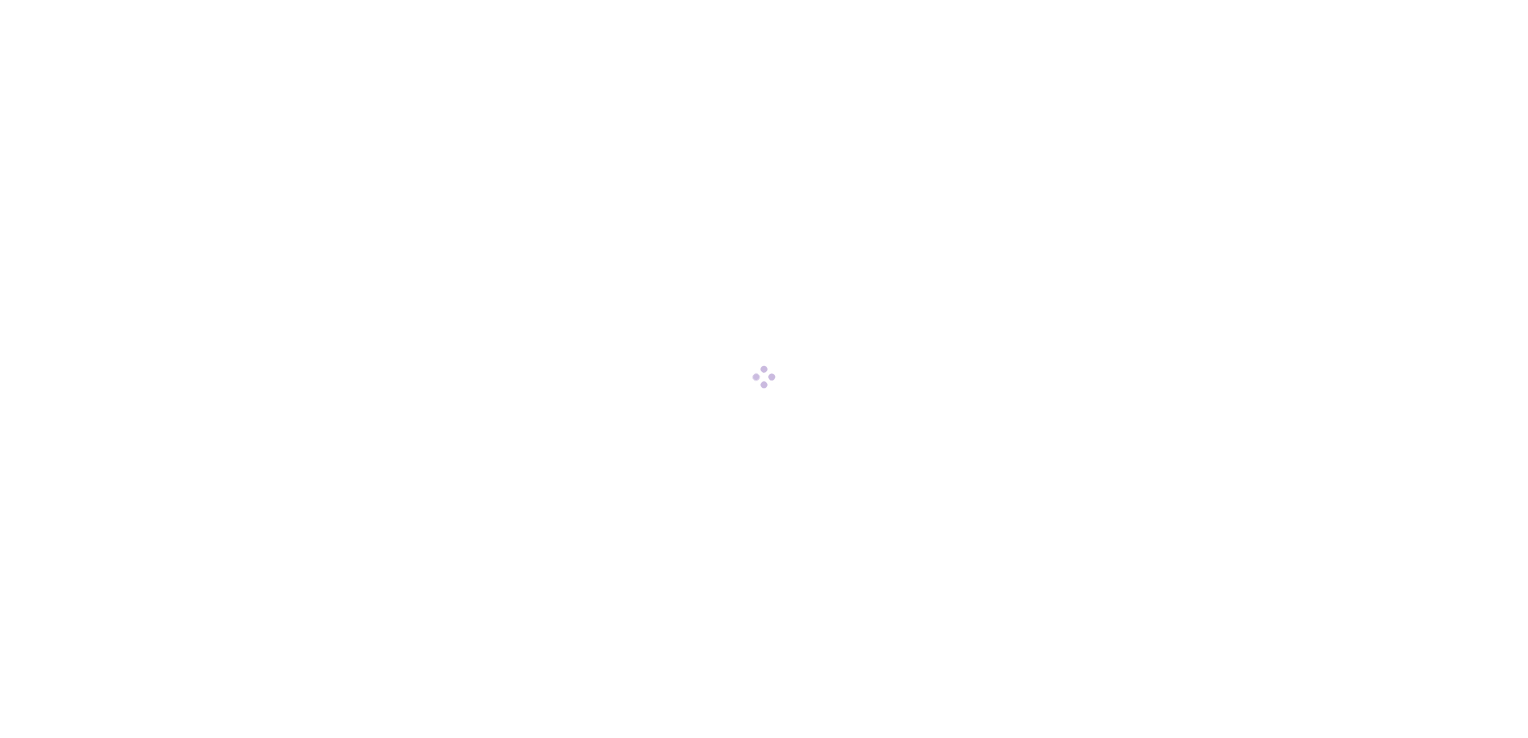 scroll, scrollTop: 0, scrollLeft: 0, axis: both 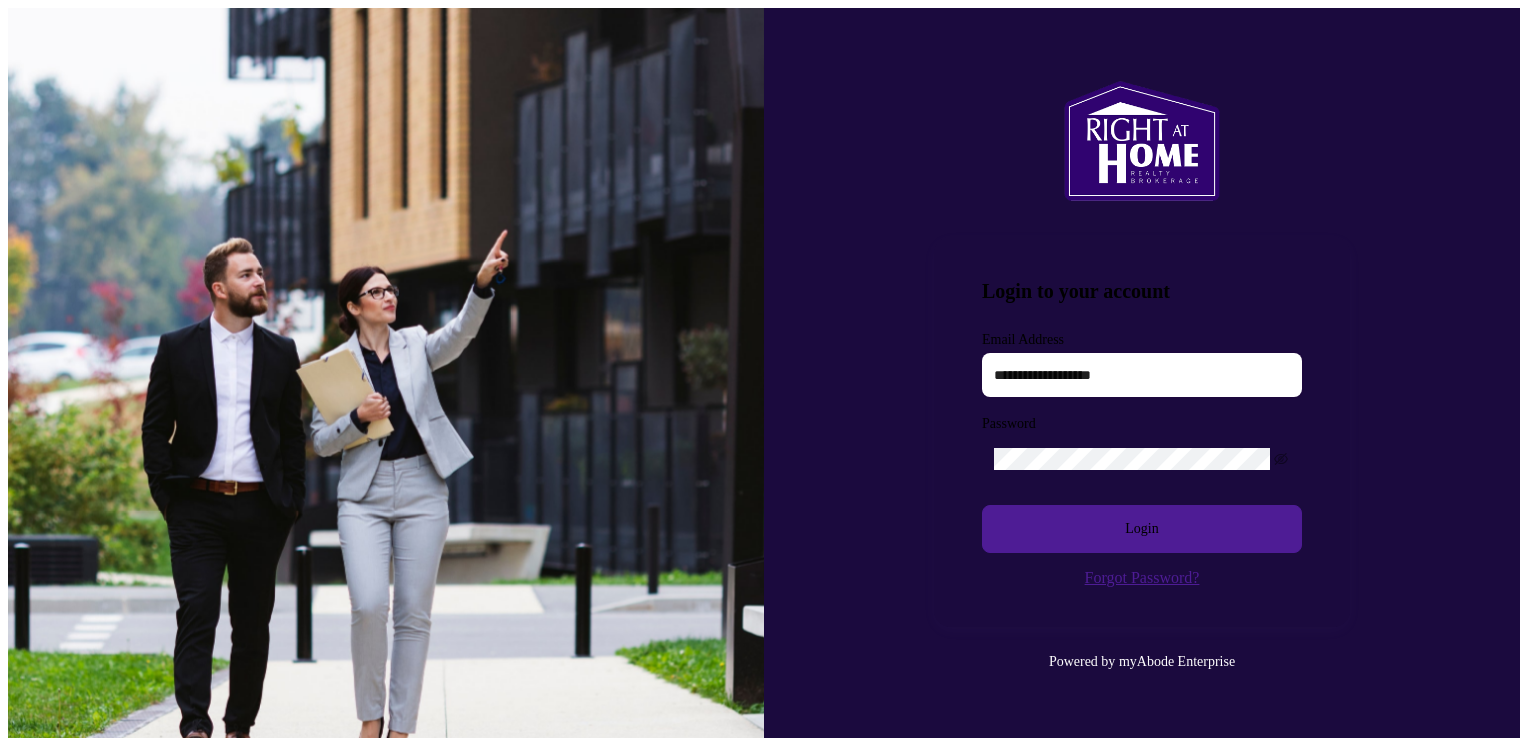 click at bounding box center (1142, 375) 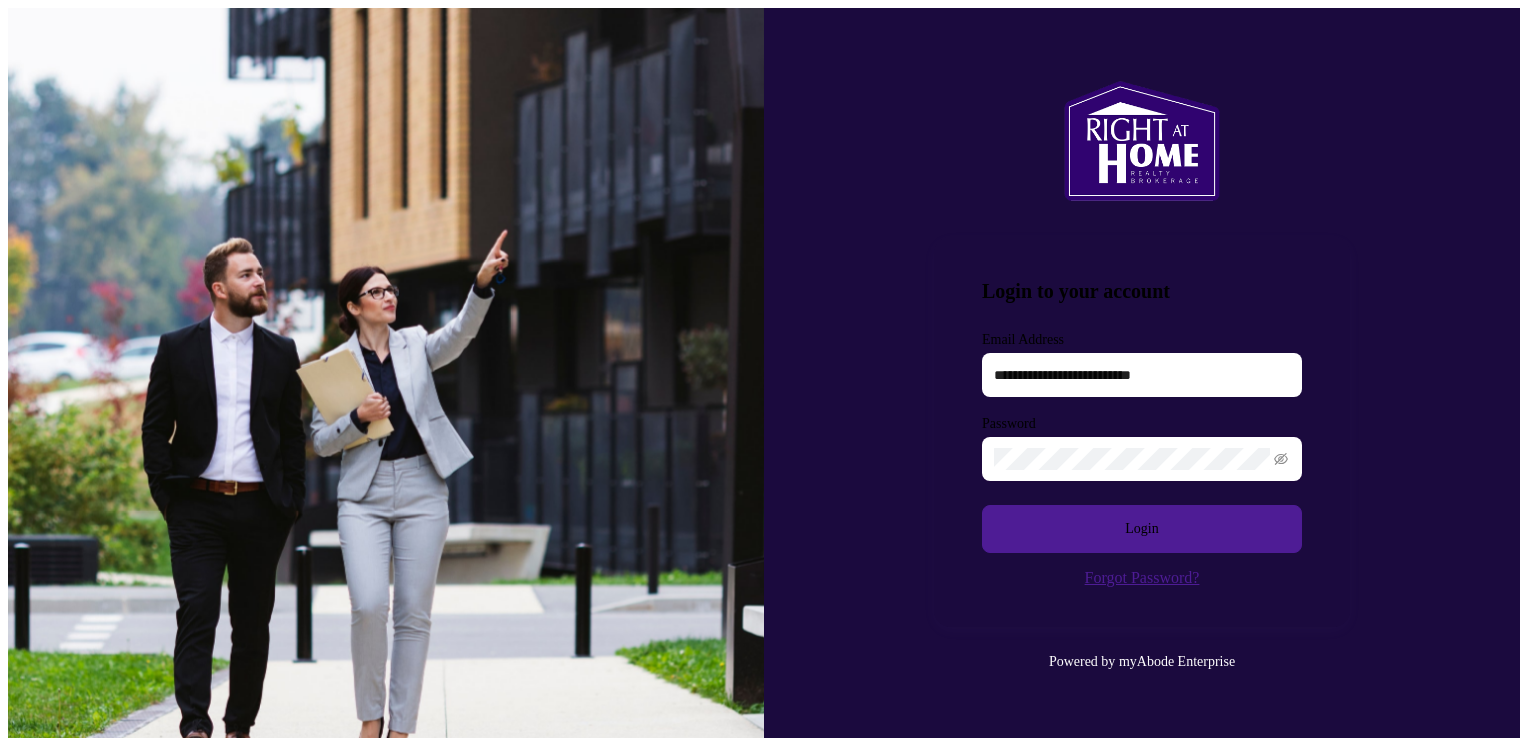 click on "Login" at bounding box center (1142, 529) 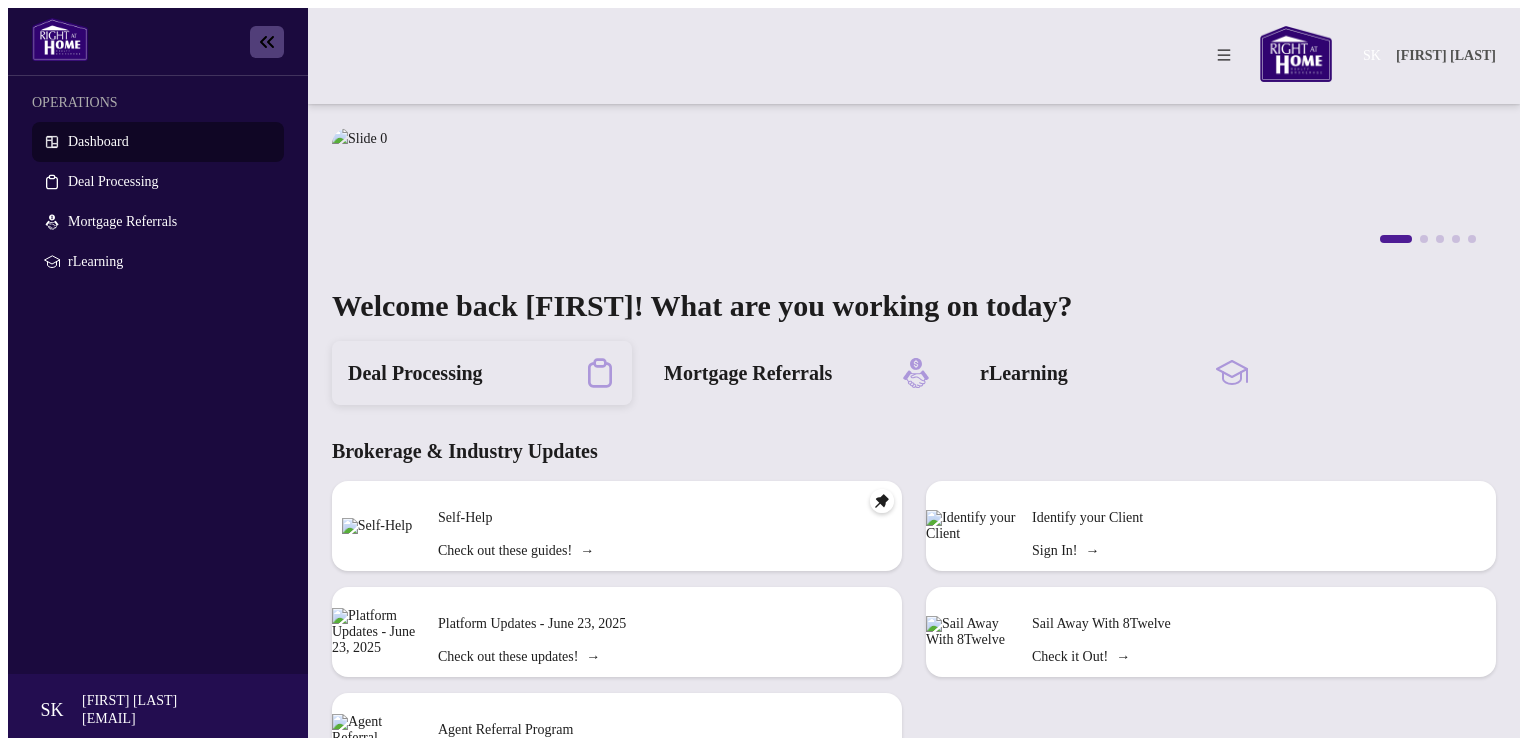 click on "Deal Processing" at bounding box center (415, 373) 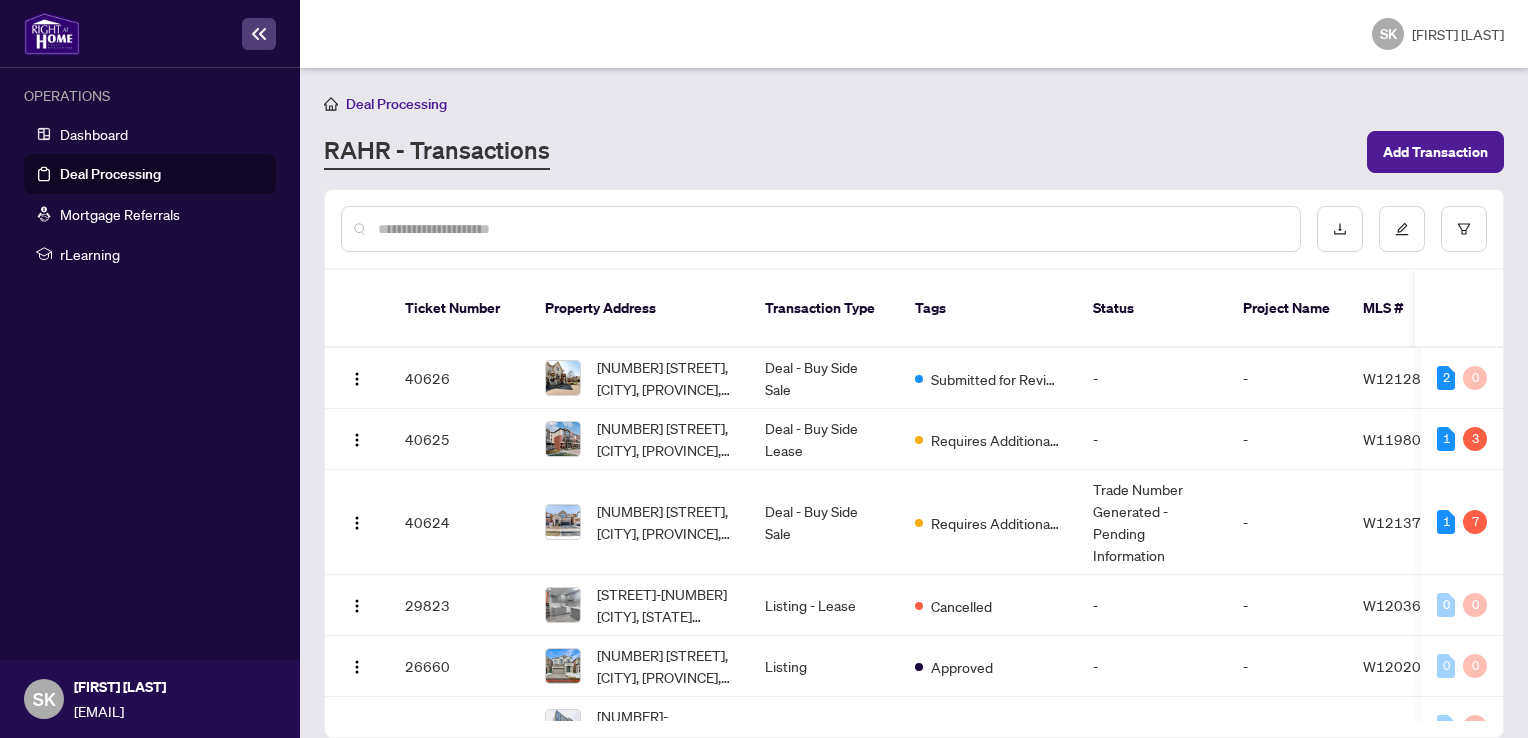 scroll, scrollTop: 210, scrollLeft: 0, axis: vertical 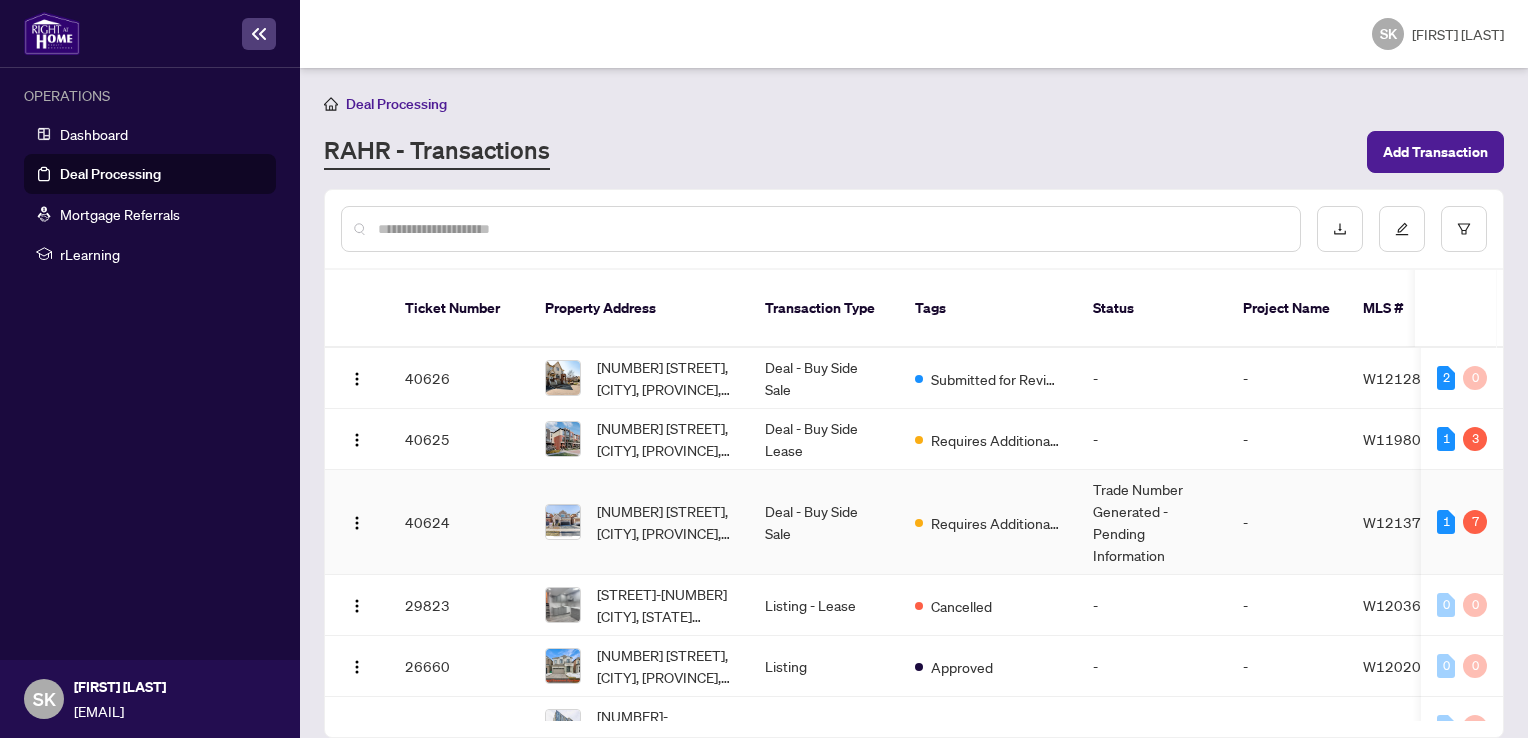 click on "Trade Number Generated - Pending Information" at bounding box center (1152, 522) 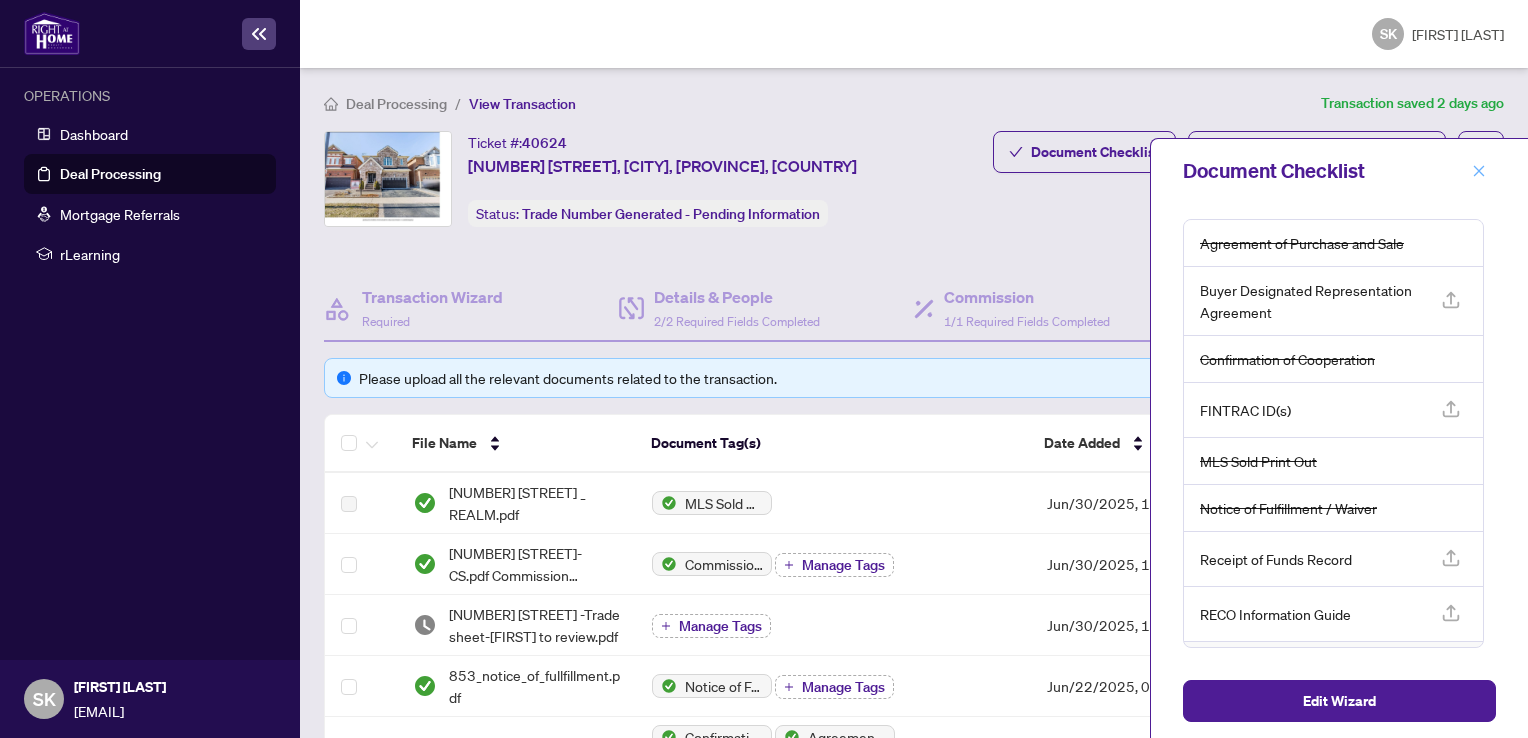 click at bounding box center [1479, 171] 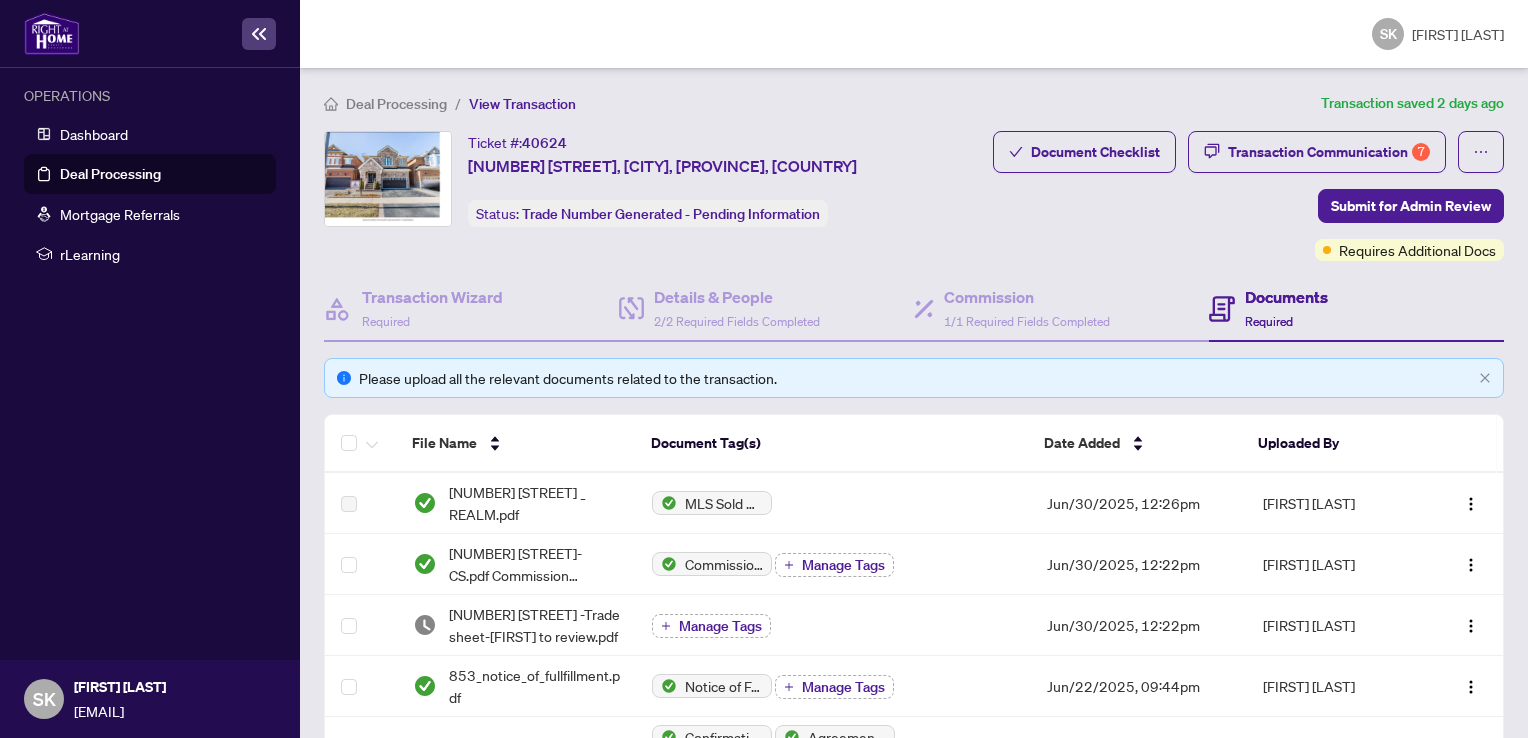 click on "Deal Processing" at bounding box center [396, 104] 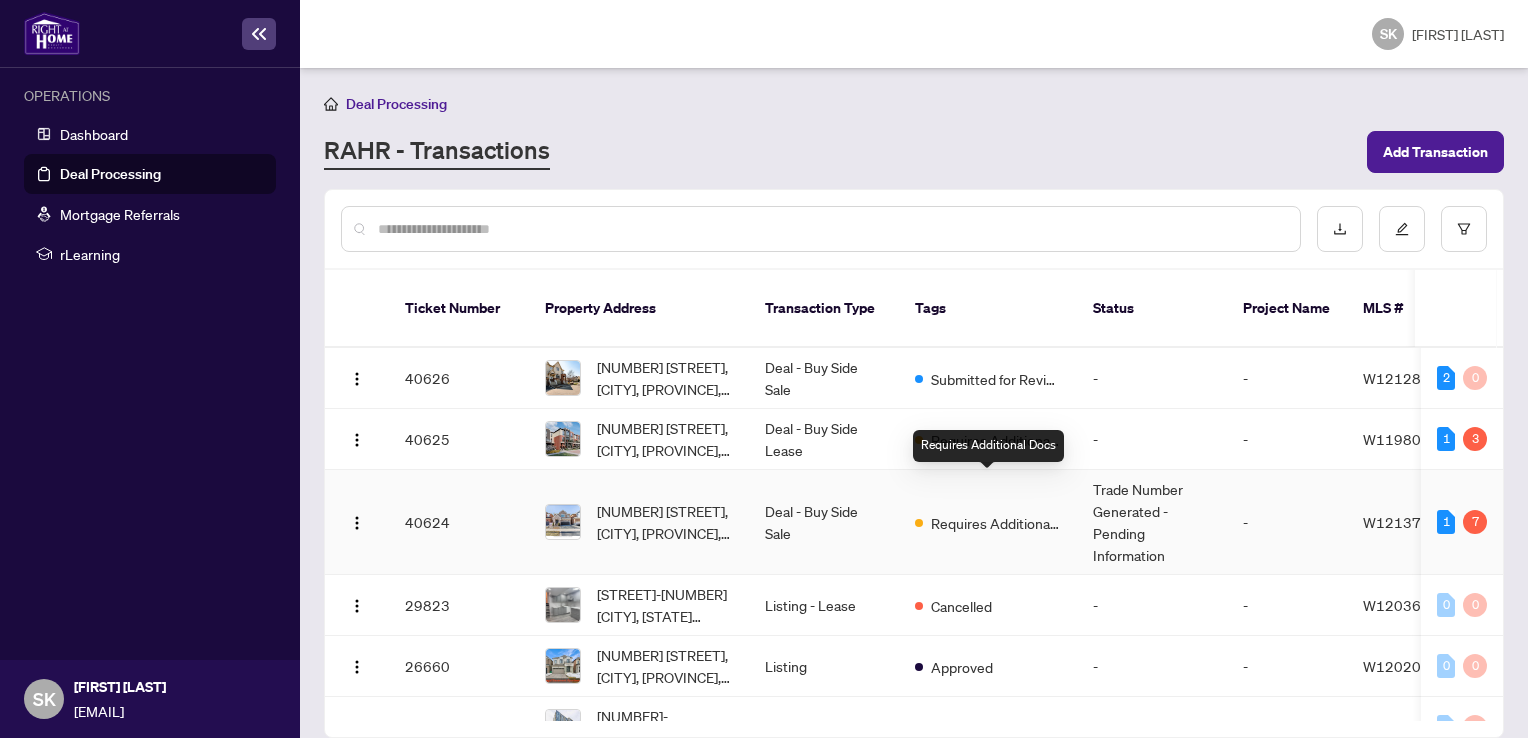 click on "Requires Additional Docs" at bounding box center (996, 523) 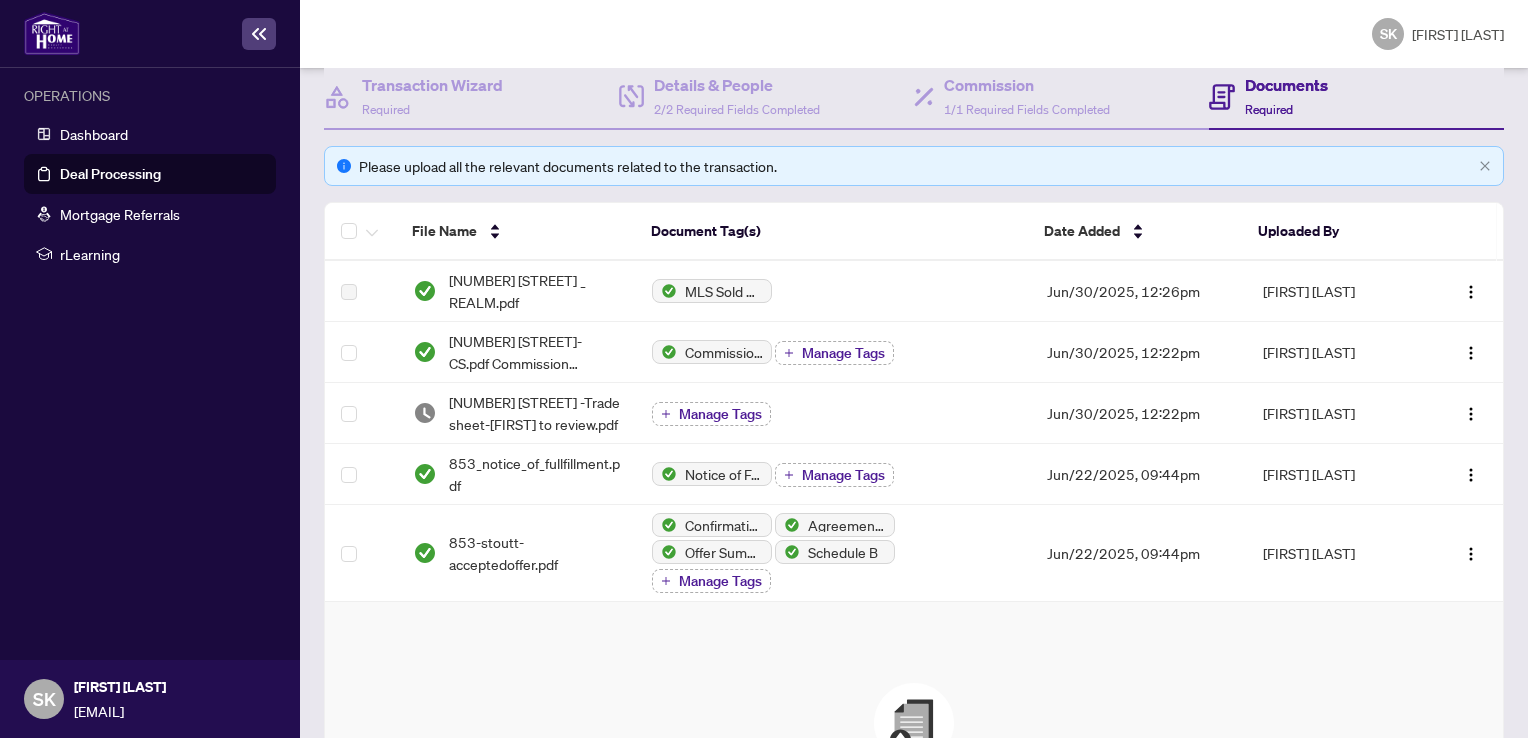 scroll, scrollTop: 262, scrollLeft: 0, axis: vertical 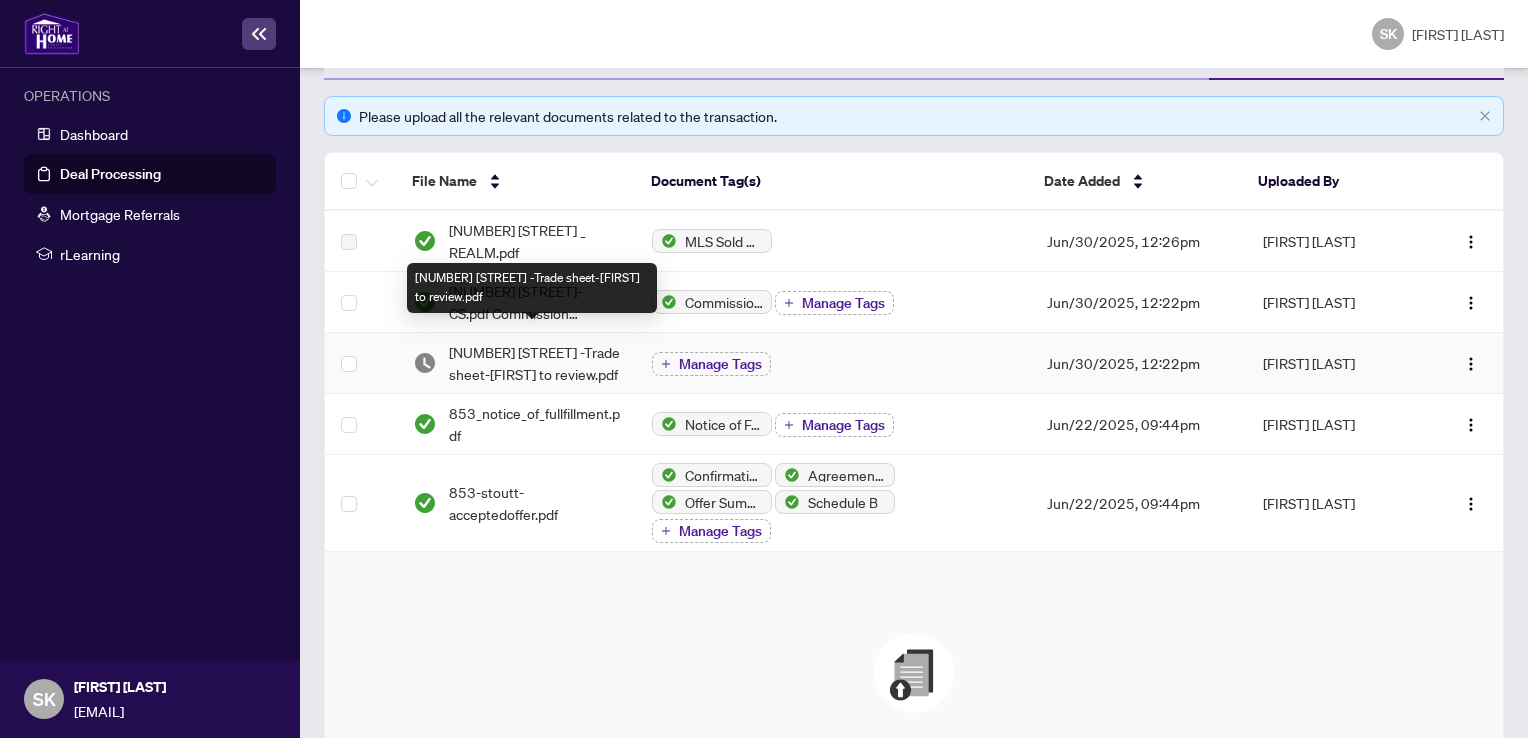 click on "[NUMBER] [STREET] -Trade sheet-[FIRST] to review.pdf" at bounding box center [534, 363] 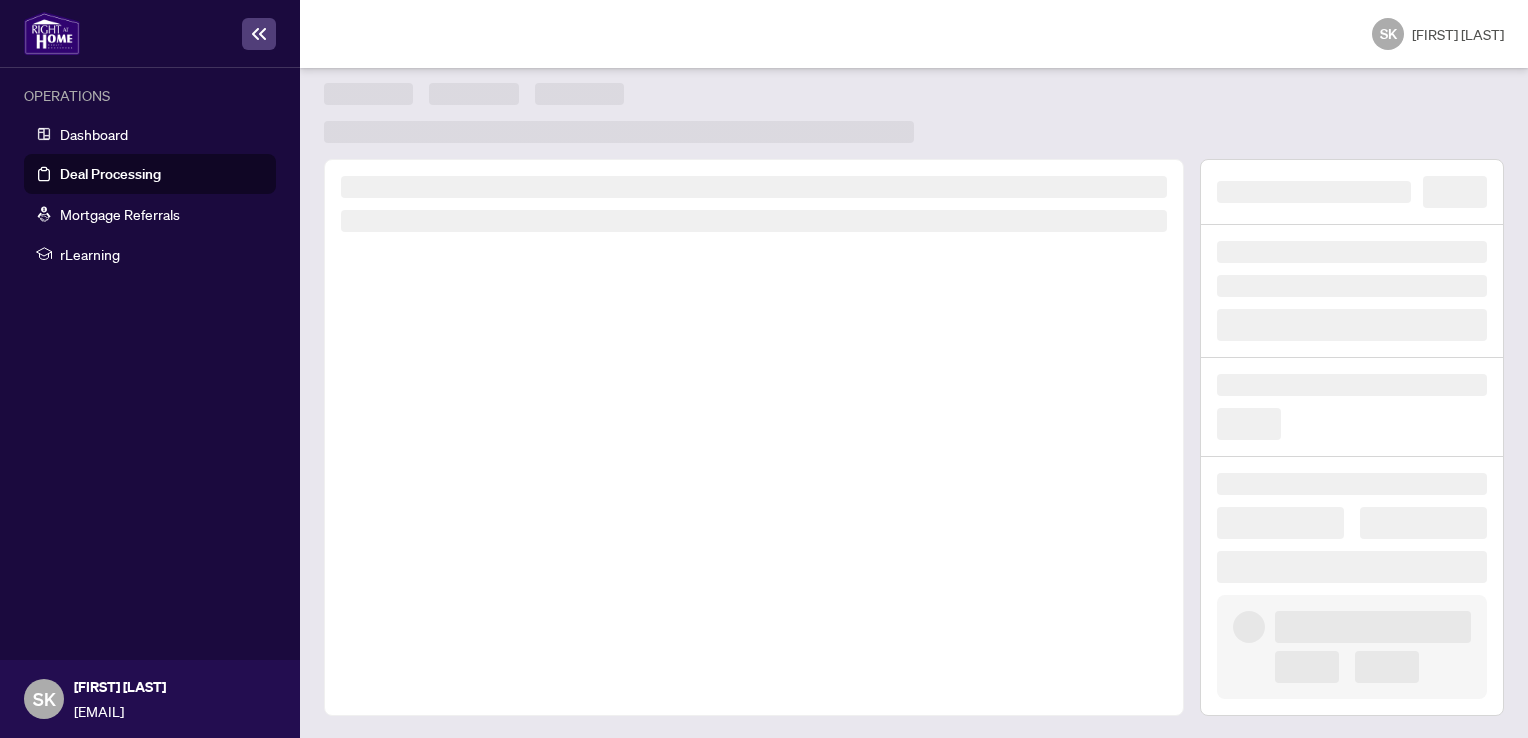 scroll, scrollTop: 0, scrollLeft: 0, axis: both 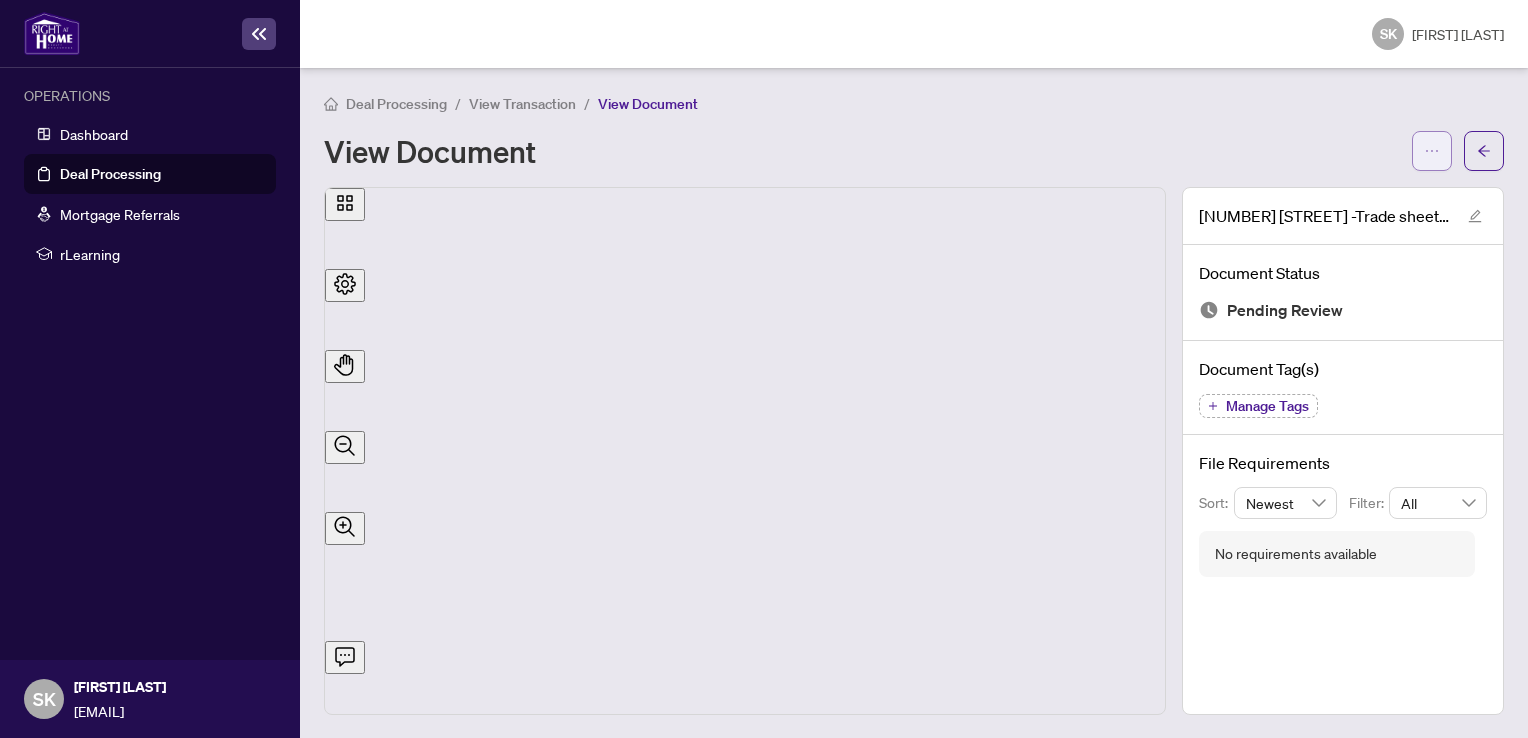 click at bounding box center [1432, 151] 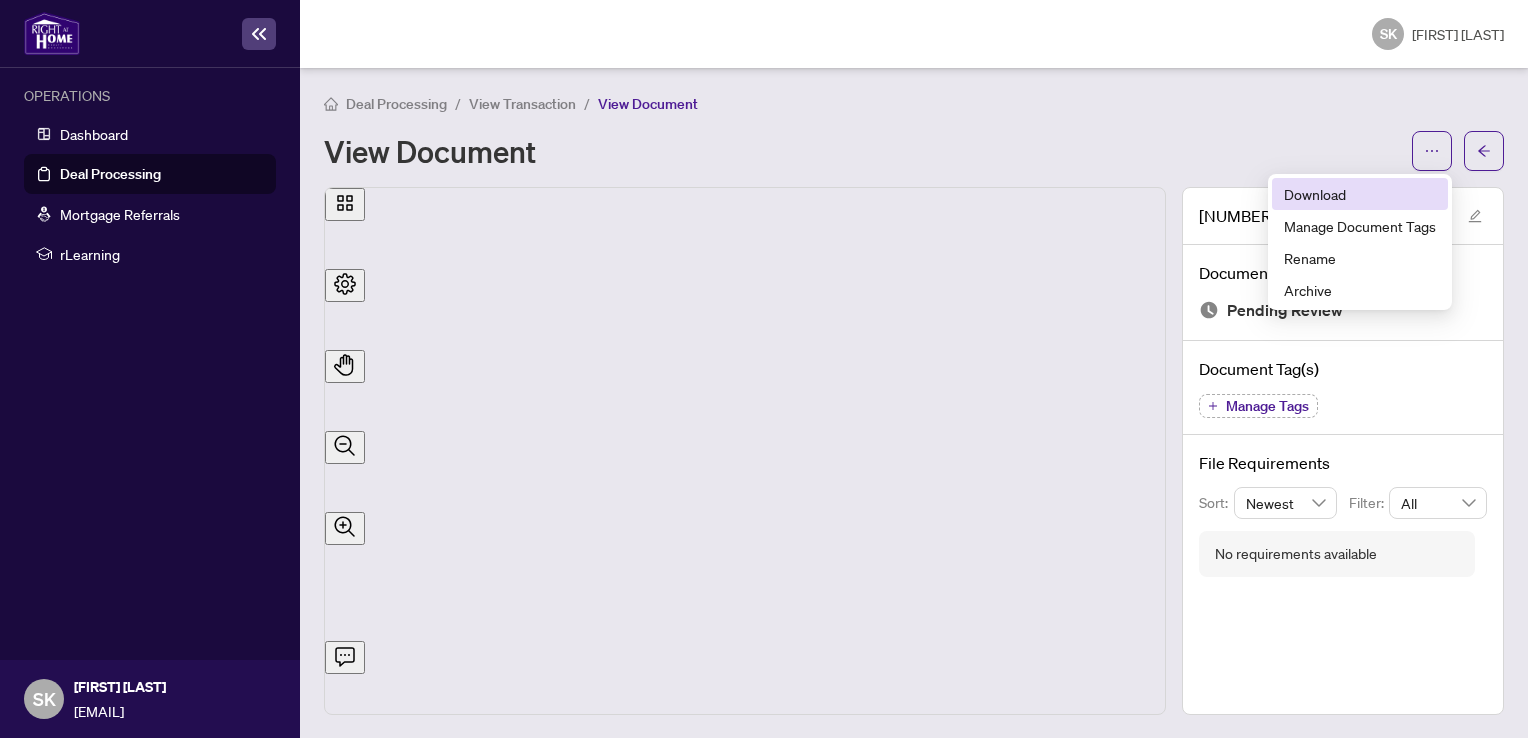 click on "Download" at bounding box center (1360, 194) 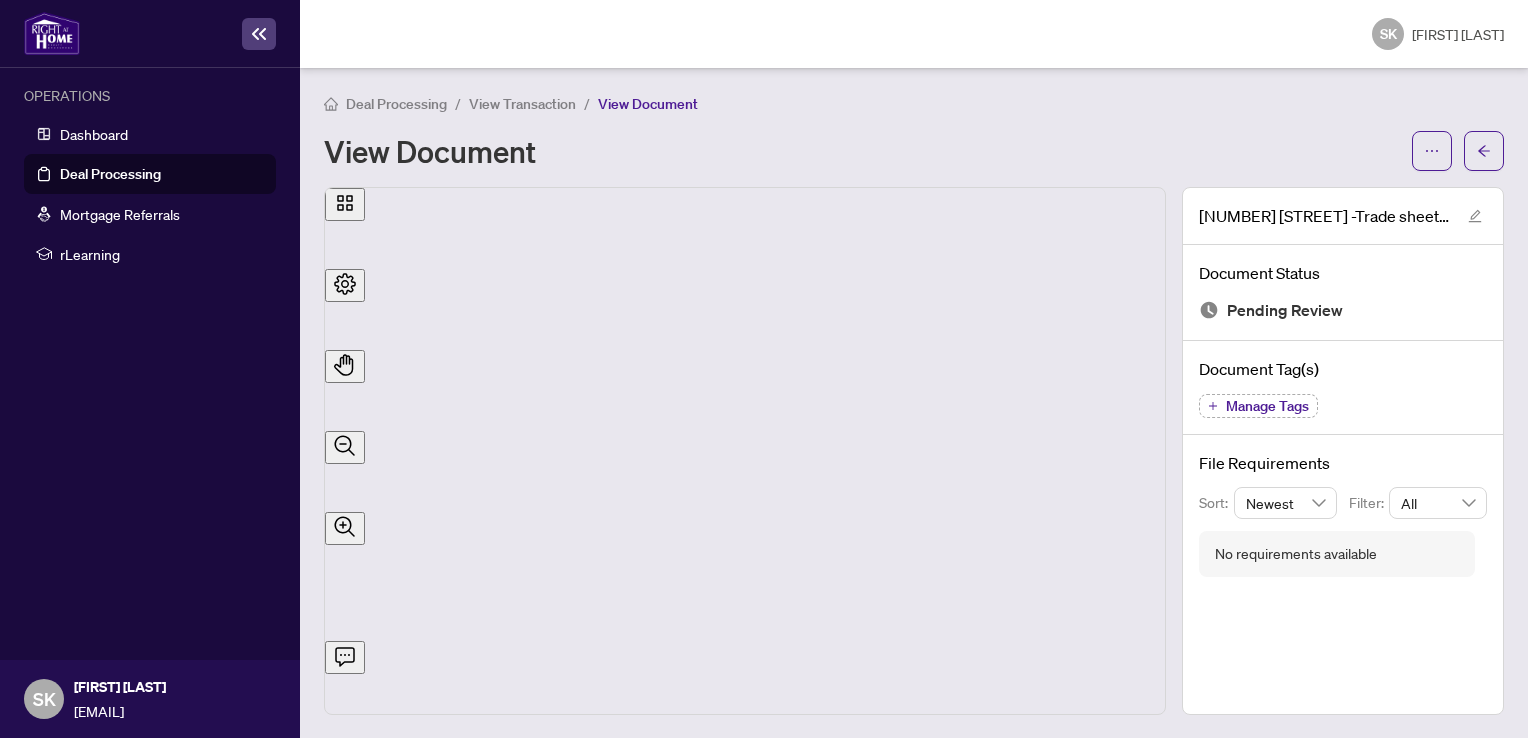 click on "View Document" at bounding box center (914, 151) 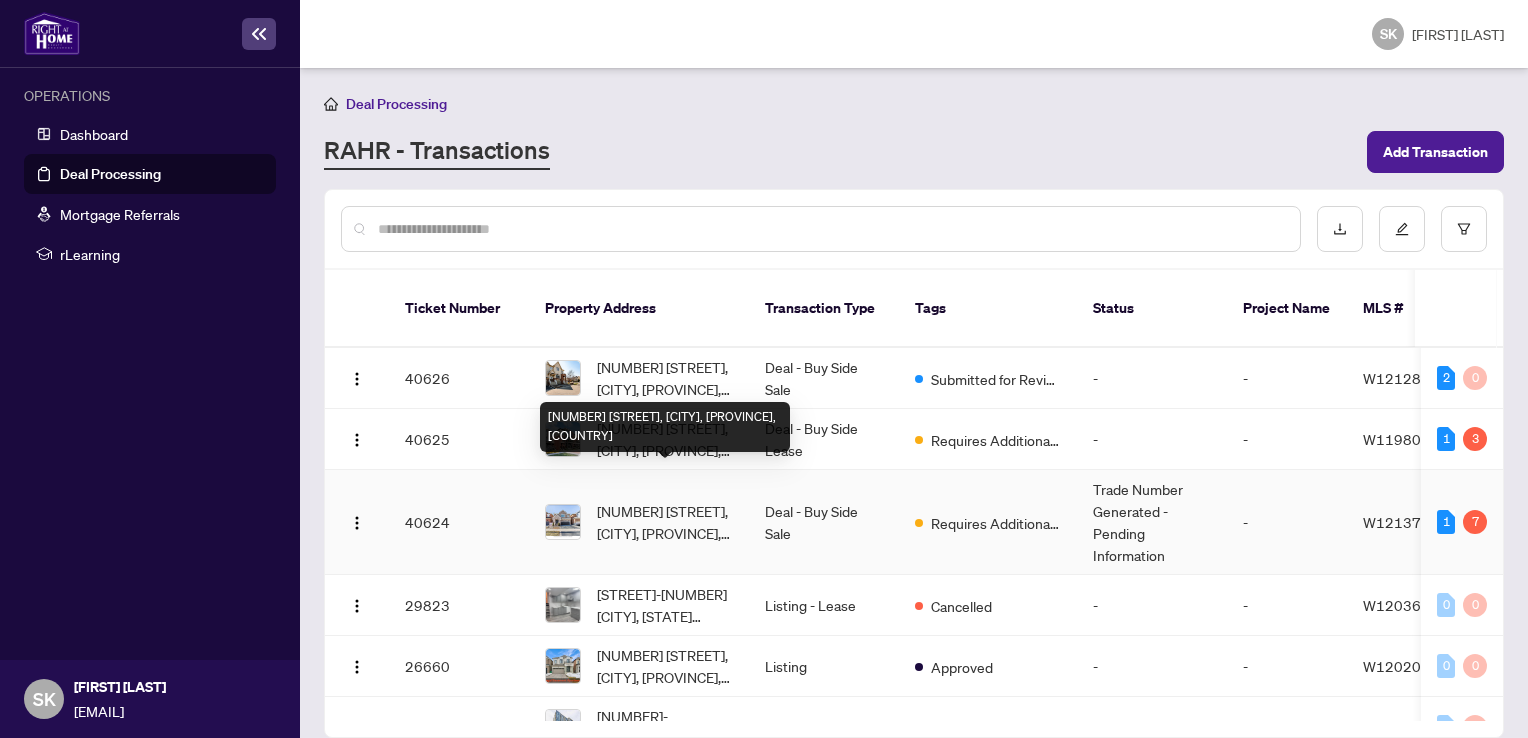 click on "[NUMBER] [STREET], [CITY], [PROVINCE], [COUNTRY]" at bounding box center (665, 522) 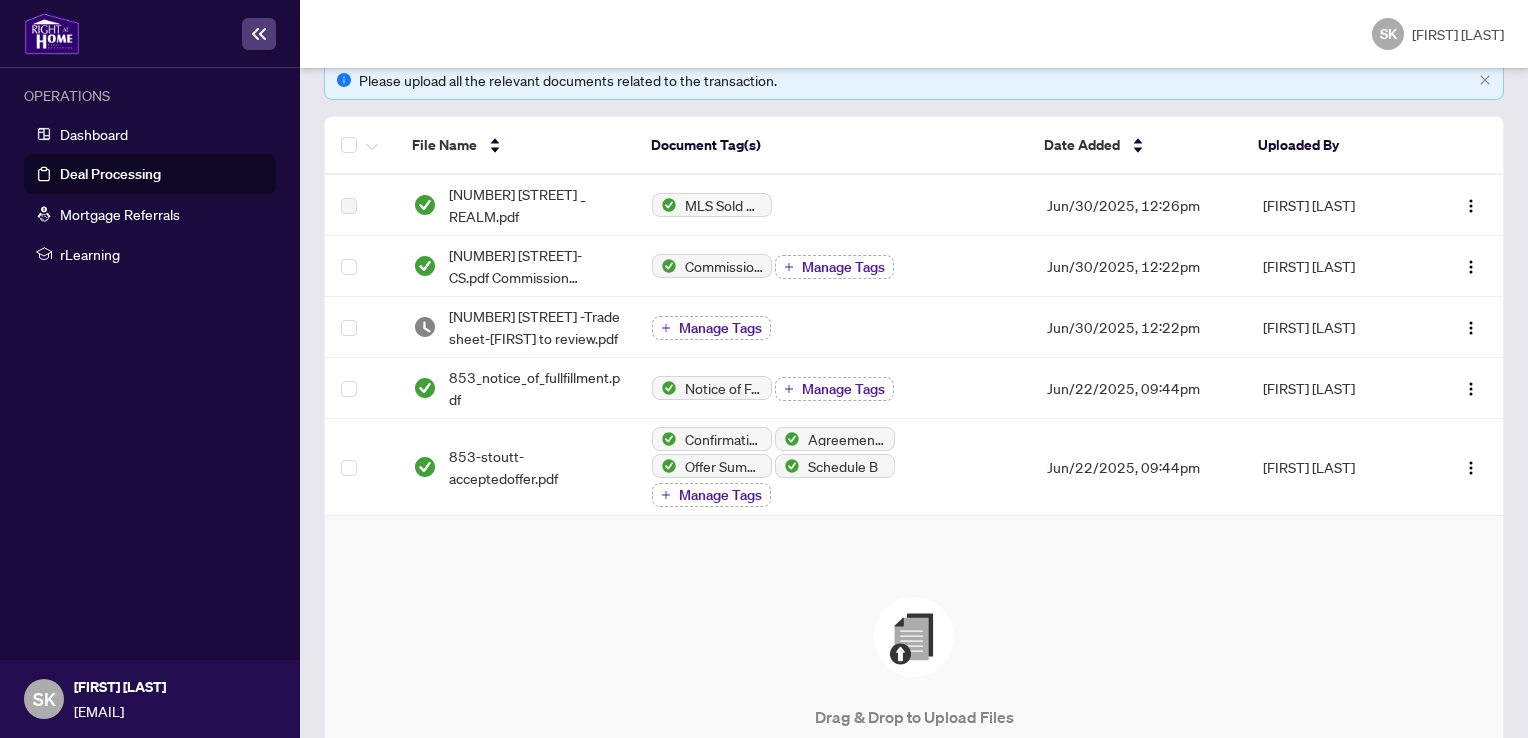 scroll, scrollTop: 315, scrollLeft: 0, axis: vertical 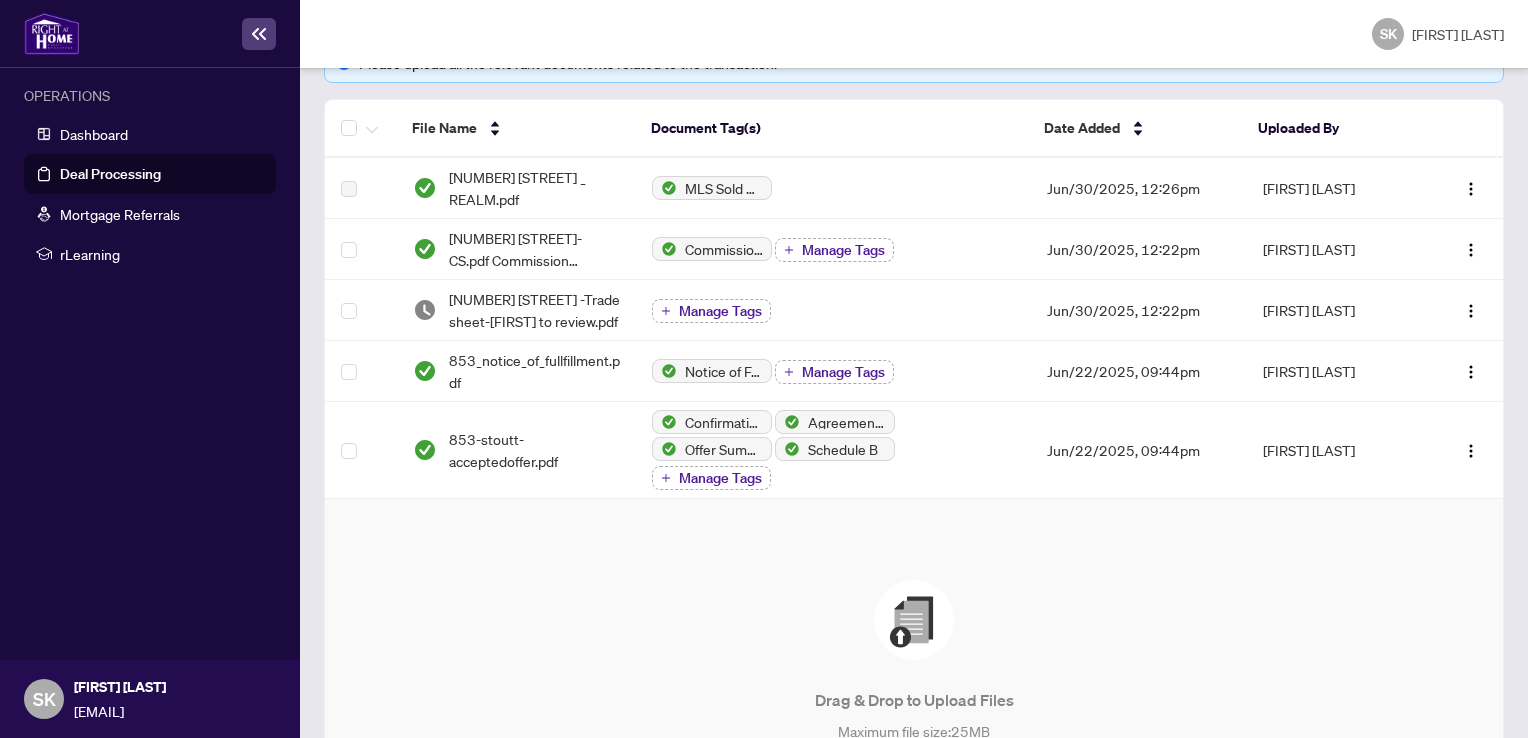 click at bounding box center [914, 620] 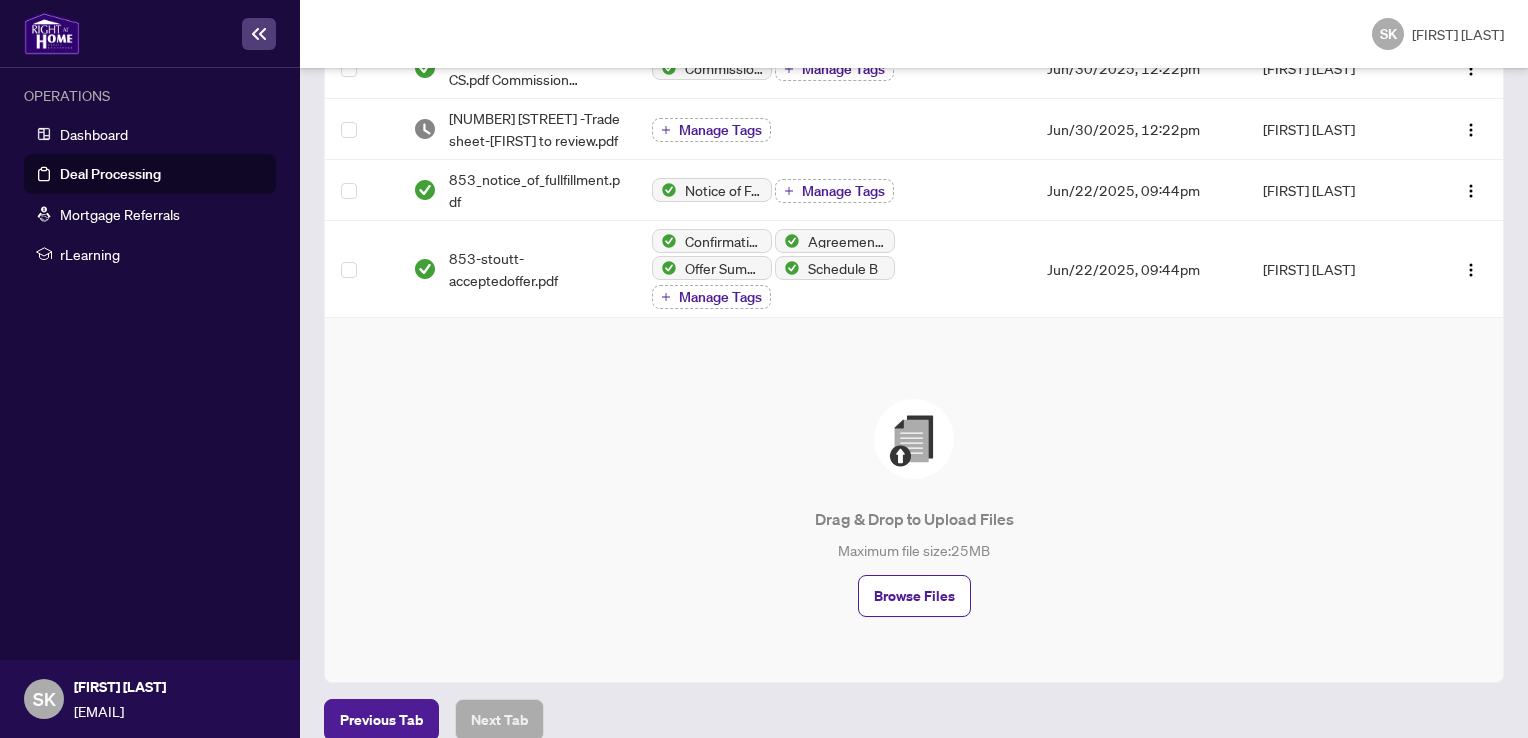 scroll, scrollTop: 500, scrollLeft: 0, axis: vertical 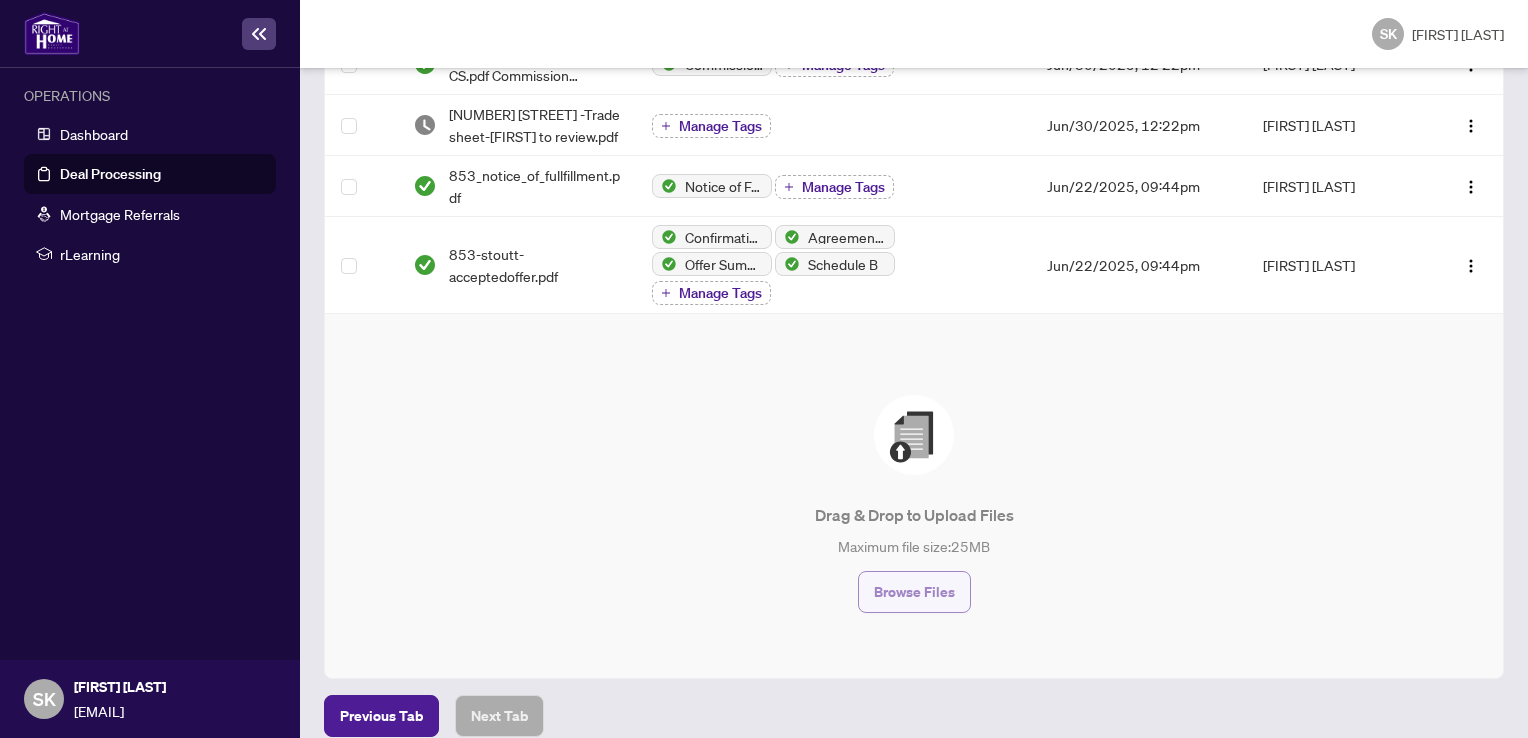 click on "Browse Files" at bounding box center (914, 592) 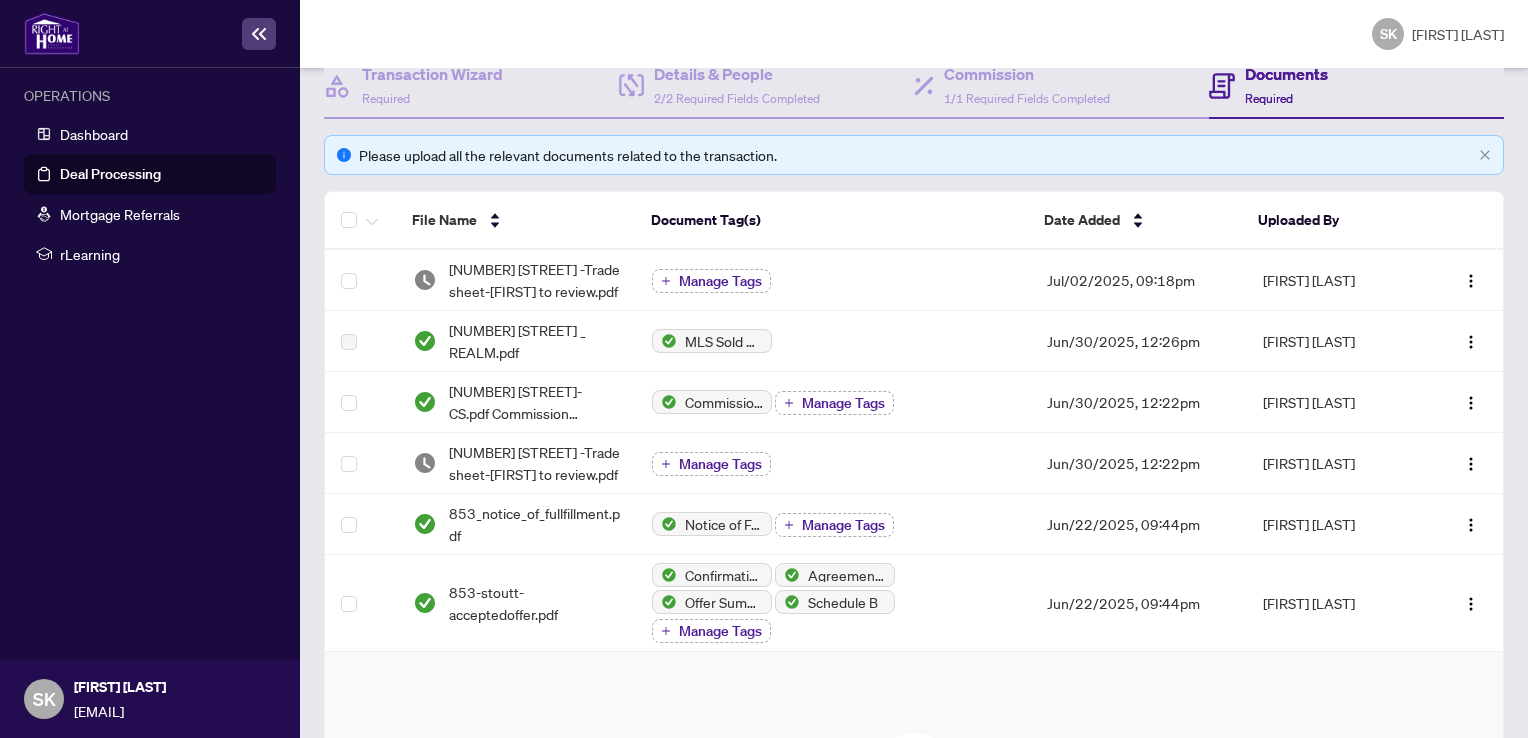 scroll, scrollTop: 339, scrollLeft: 0, axis: vertical 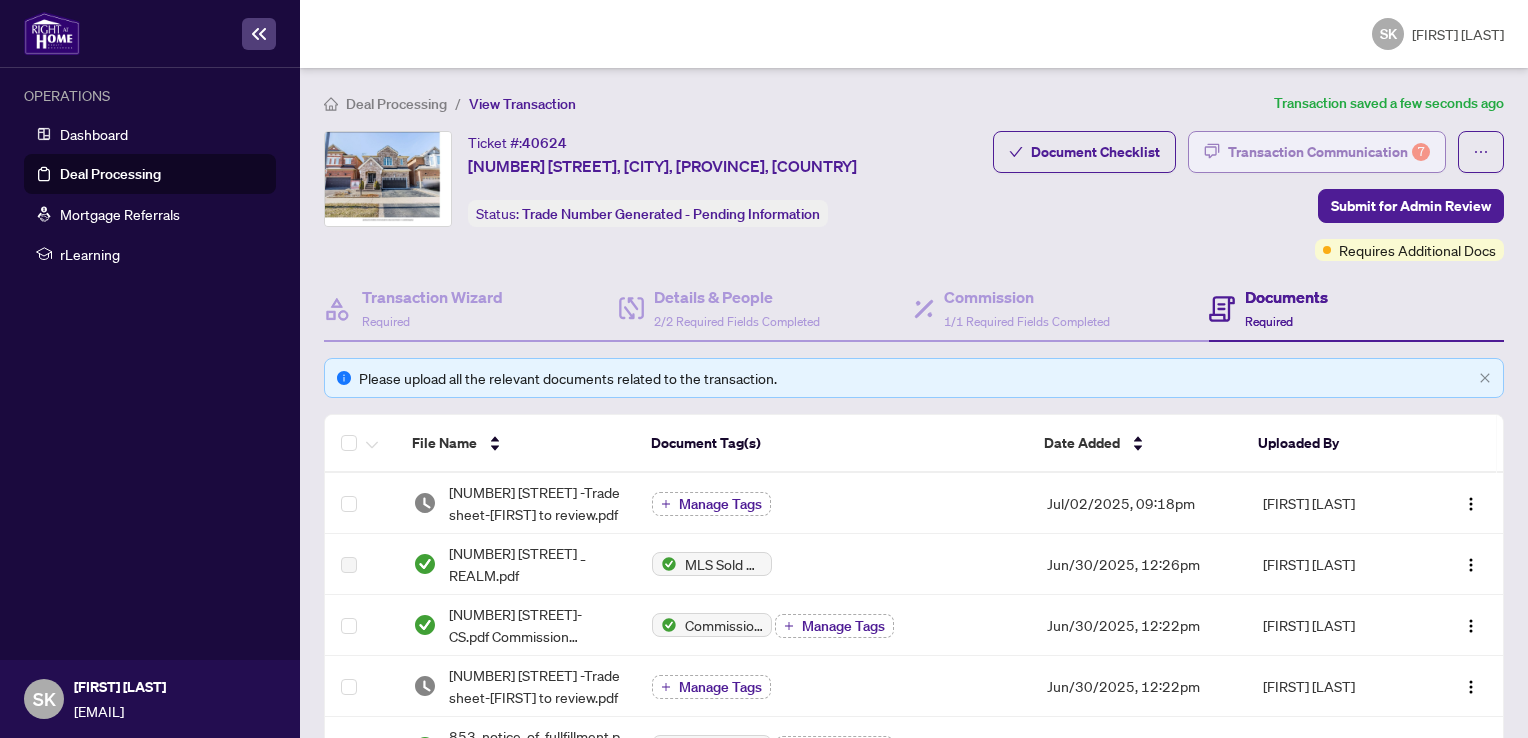 click on "Transaction Communication 7" at bounding box center [1329, 152] 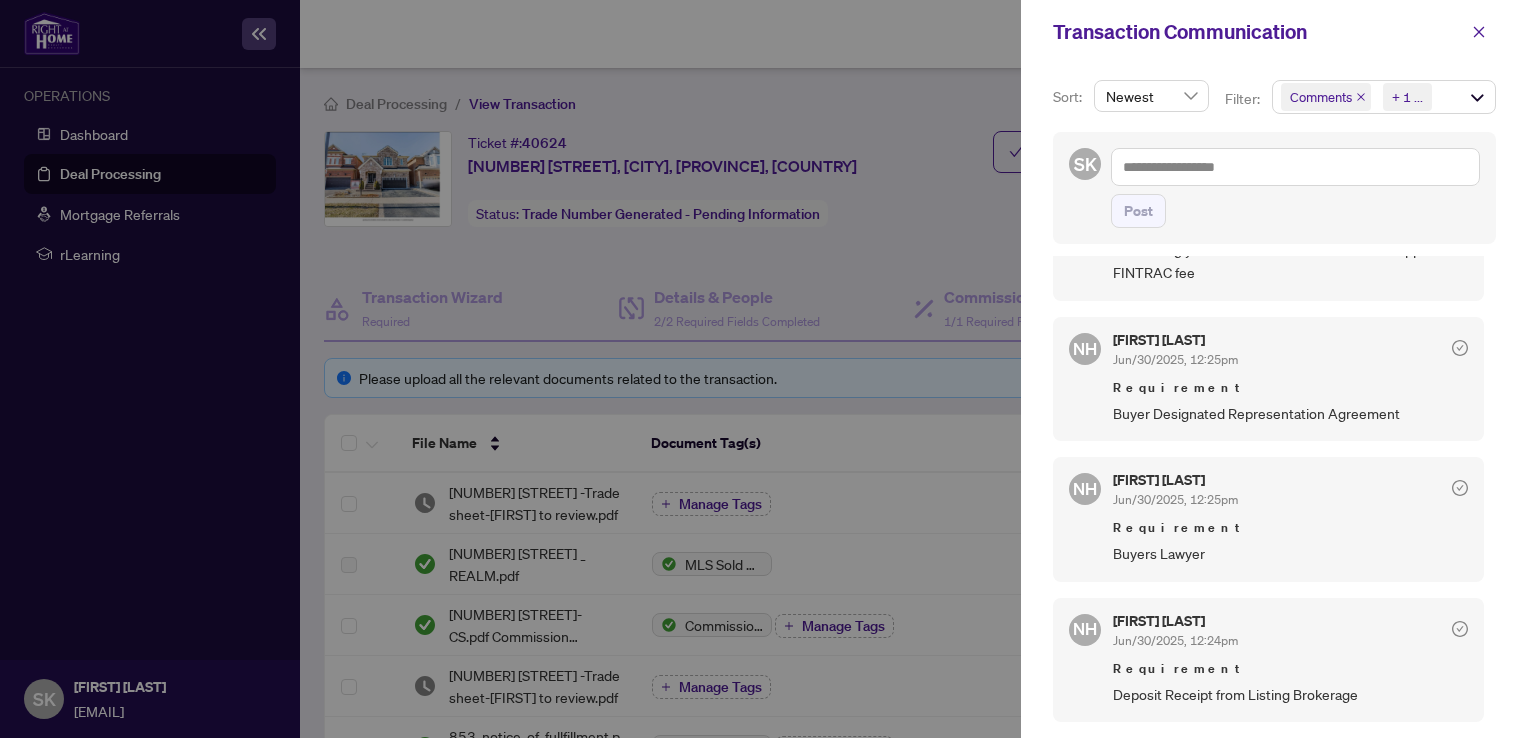 scroll, scrollTop: 133, scrollLeft: 0, axis: vertical 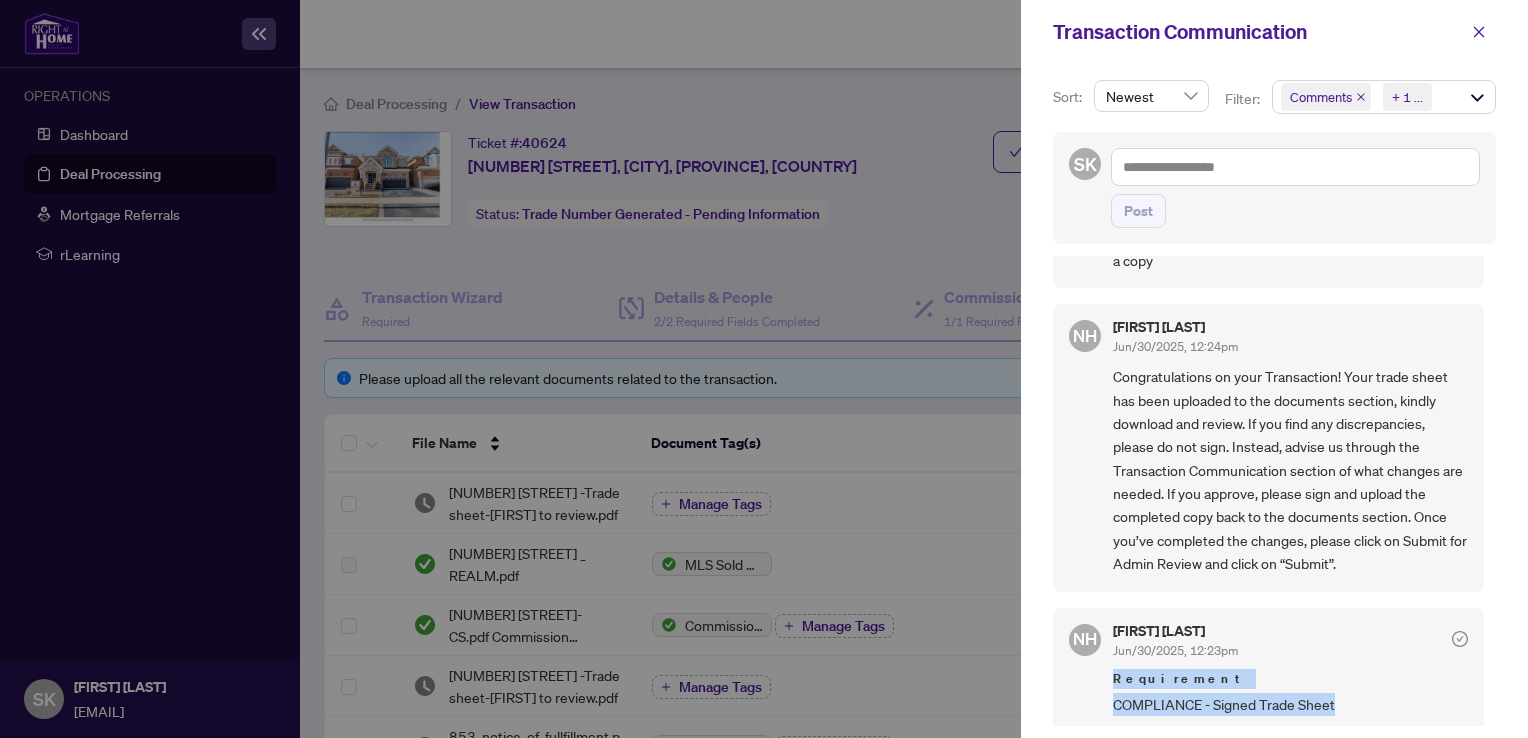 drag, startPoint x: 1493, startPoint y: 717, endPoint x: 1496, endPoint y: 649, distance: 68.06615 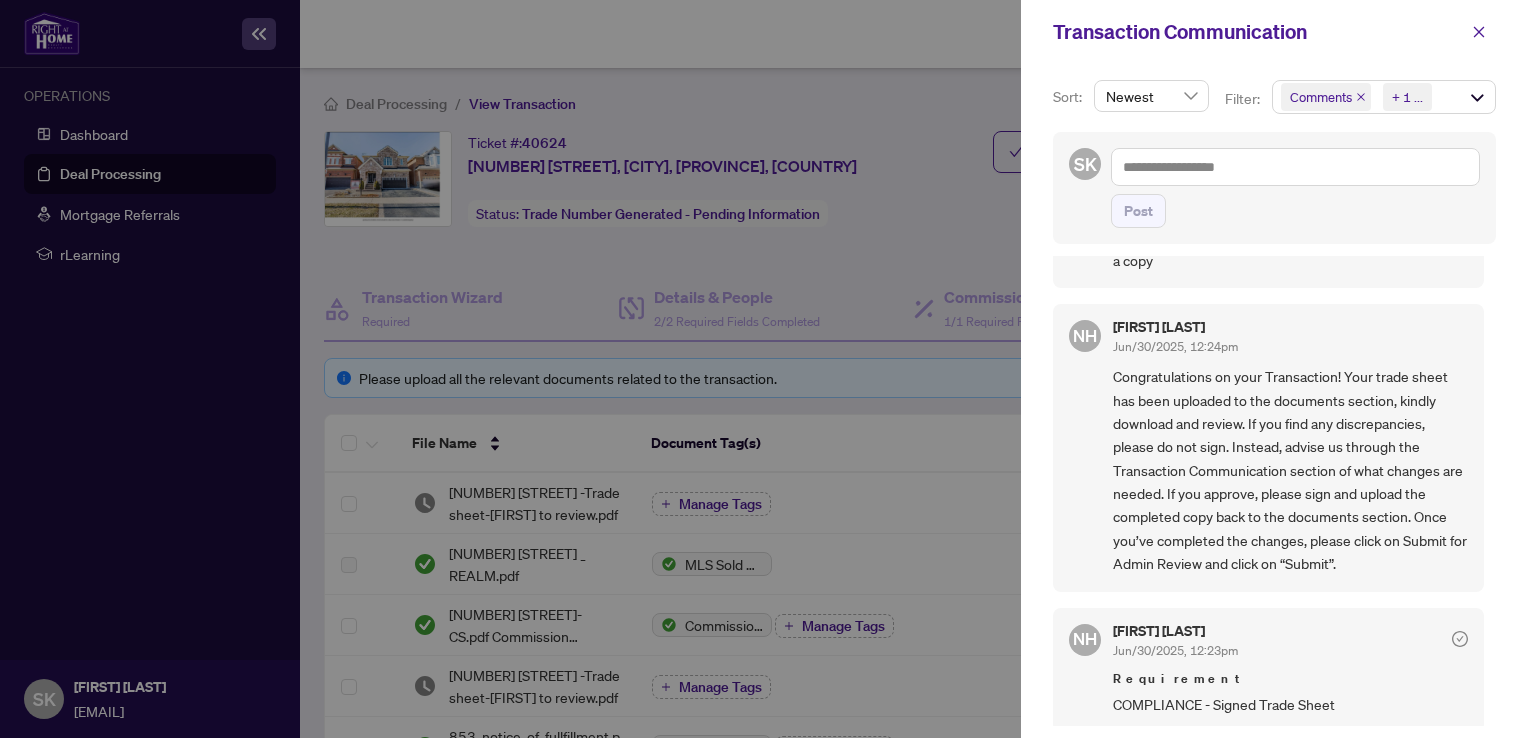 click on "[FIRST] [LAST]   Jun/30/2025, 12:34pm NOTE: once the FINTRAC documents are received, we'll be sending you a revised trade sheet with the applicable FINTRAC fee [FIRST] [LAST]   Jun/30/2025, 12:25pm Requirement   Buyer Designated Representation Agreement [FIRST] [LAST]   Jun/30/2025, 12:25pm Requirement   Buyers Lawyer [FIRST] [LAST]   Jun/30/2025, 12:24pm Requirement   Deposit Receipt from Listing Brokerage [FIRST] [LAST]   Jun/30/2025, 12:24pm Requirement   COMPLIANCE - Individual Fintrac Identification - BUYER(S) [FIRST] [LAST]   Jun/30/2025, 12:24pm Requirement   COMPLIANCE - Receipt of funds Record - Form 635 [FIRST] [LAST]   Jun/30/2025, 12:24pm Requirement   COMPLIANCE - RECO Info Guide or Proof Client received a copy [FIRST] [LAST]   Jun/30/2025, 12:23pm Requirement   COMPLIANCE - Signed Trade Sheet" at bounding box center [1274, 491] 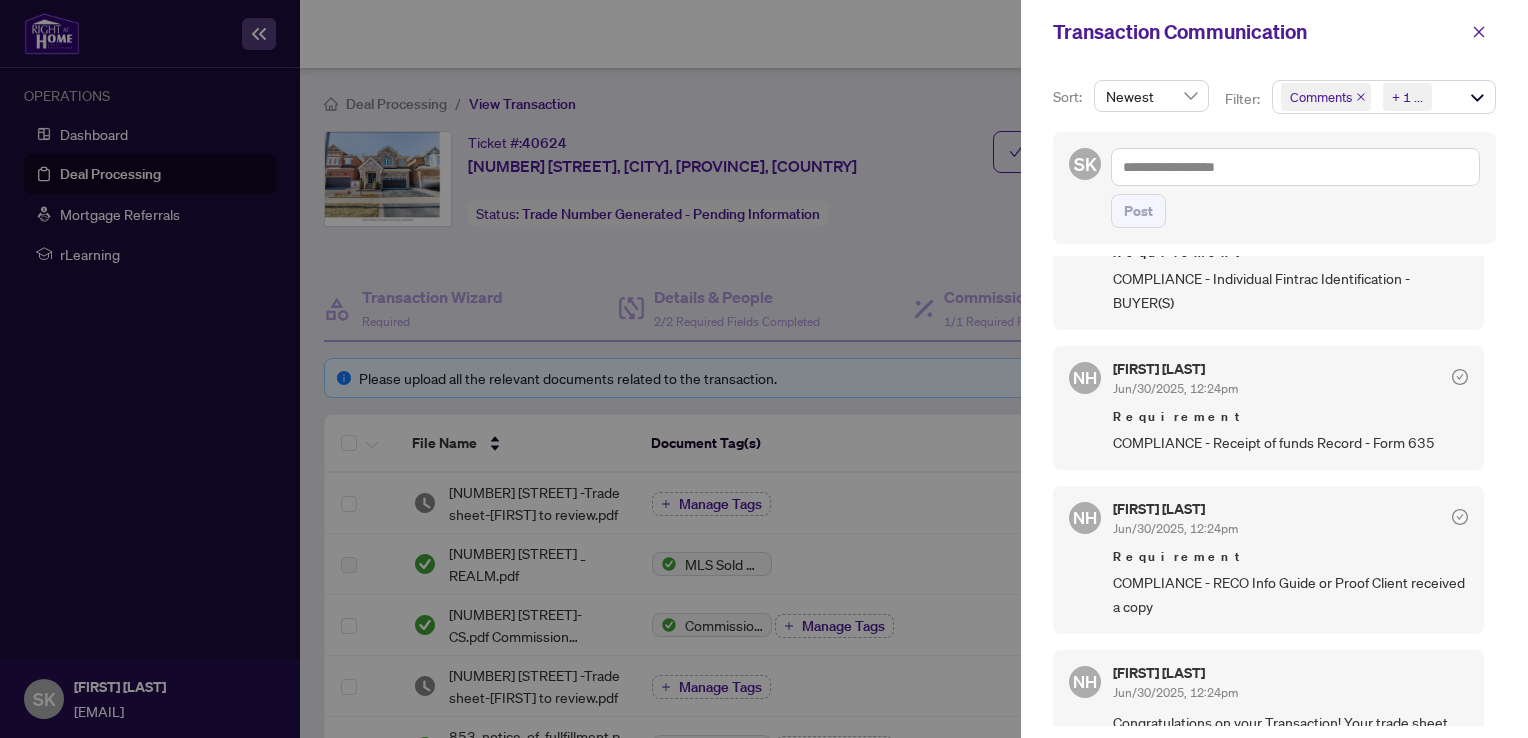scroll, scrollTop: 672, scrollLeft: 0, axis: vertical 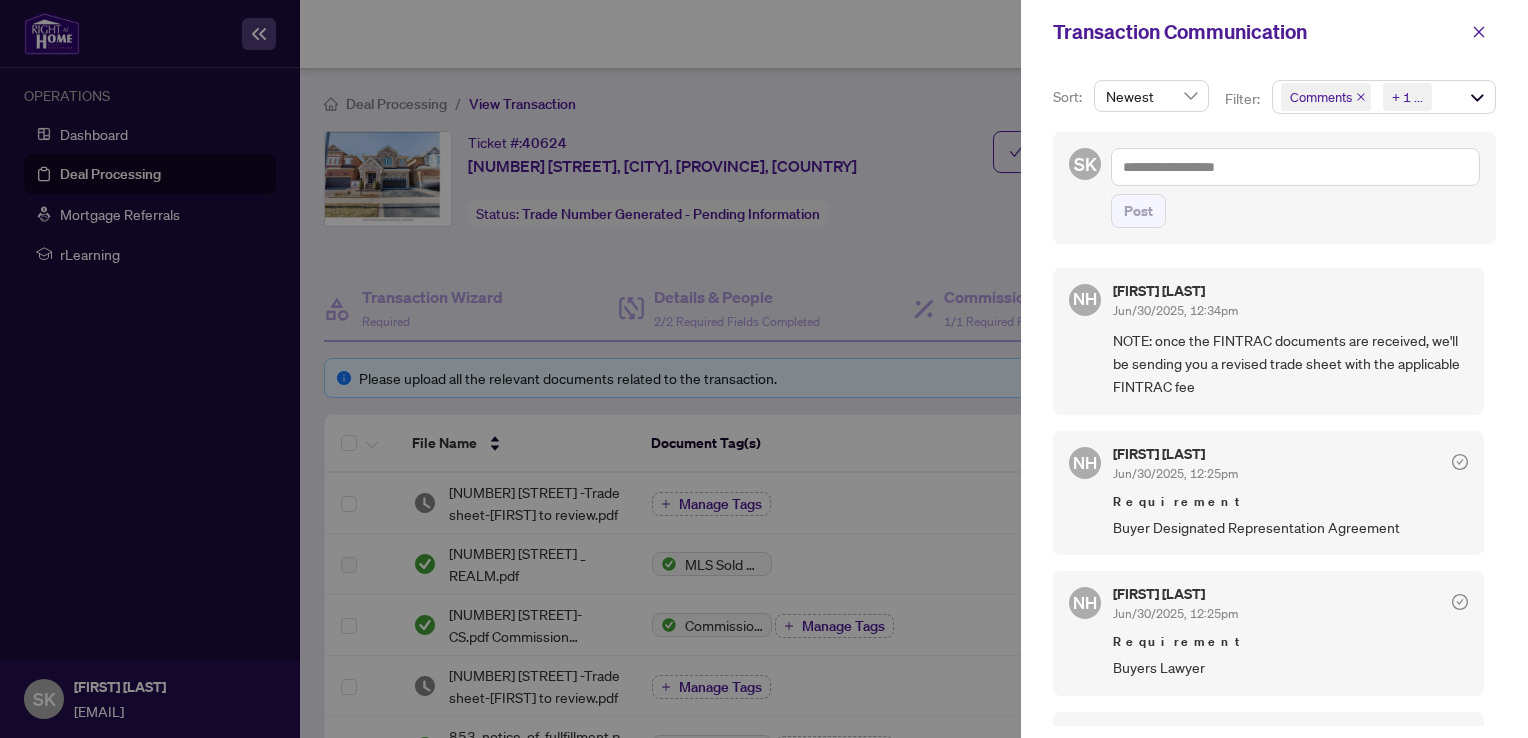 click at bounding box center (764, 369) 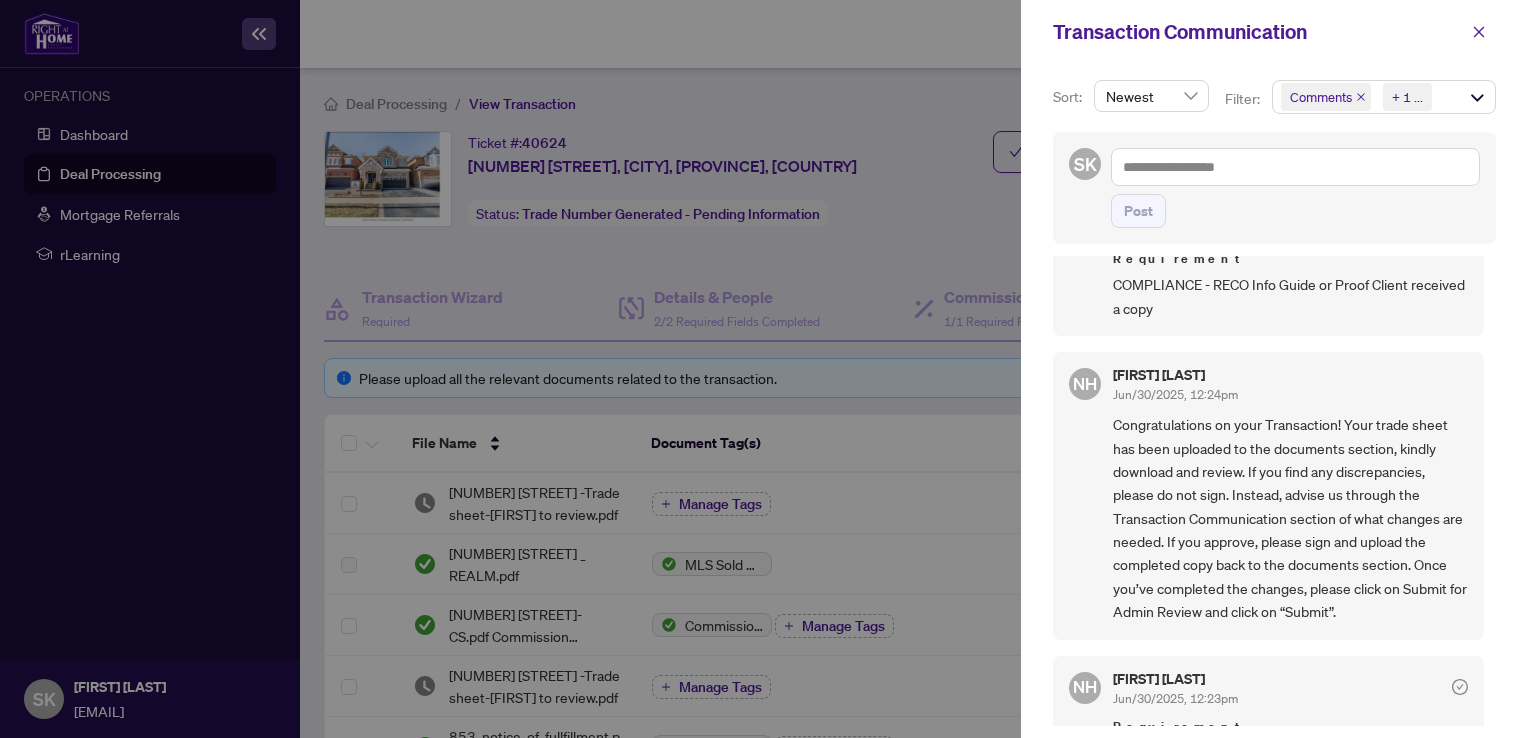 scroll, scrollTop: 1016, scrollLeft: 0, axis: vertical 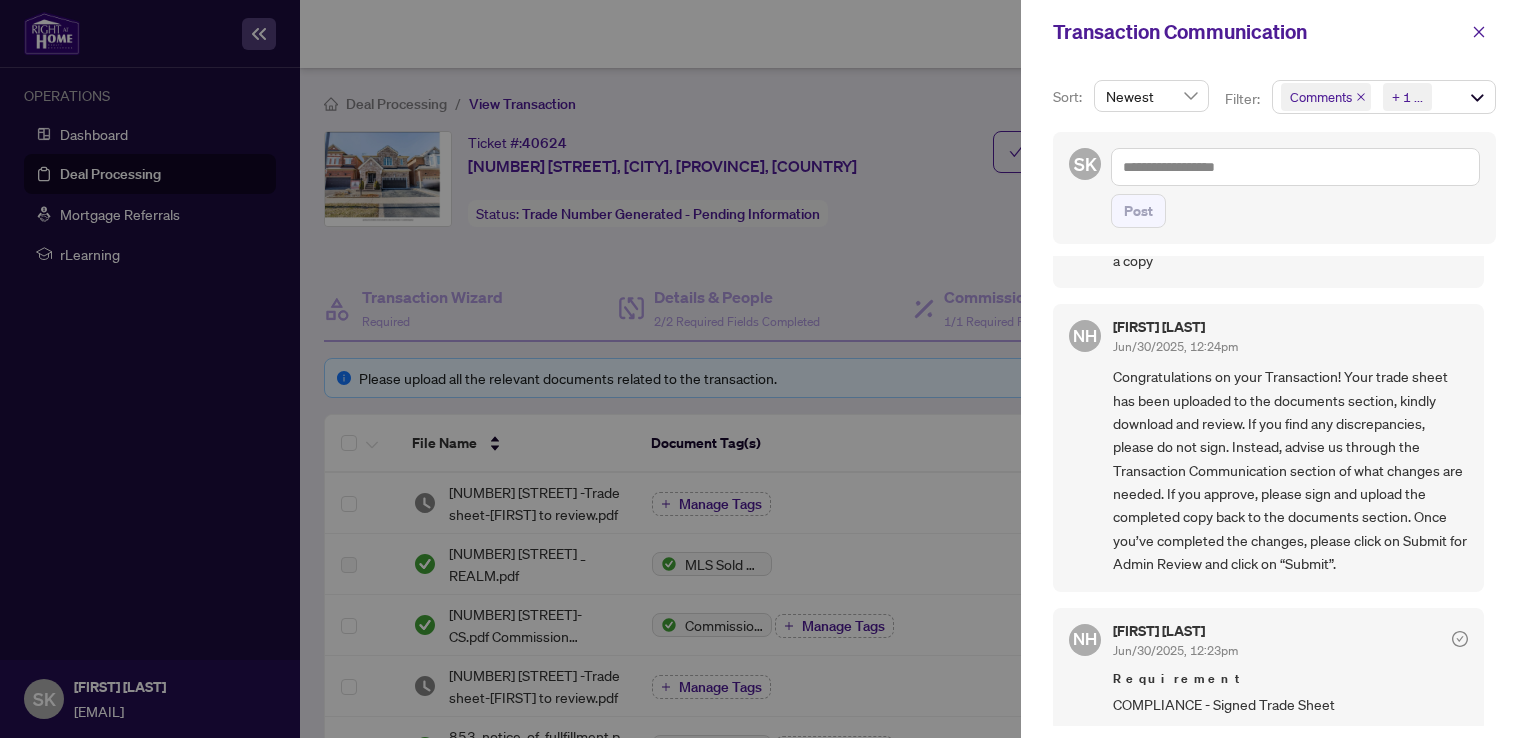 click at bounding box center (764, 369) 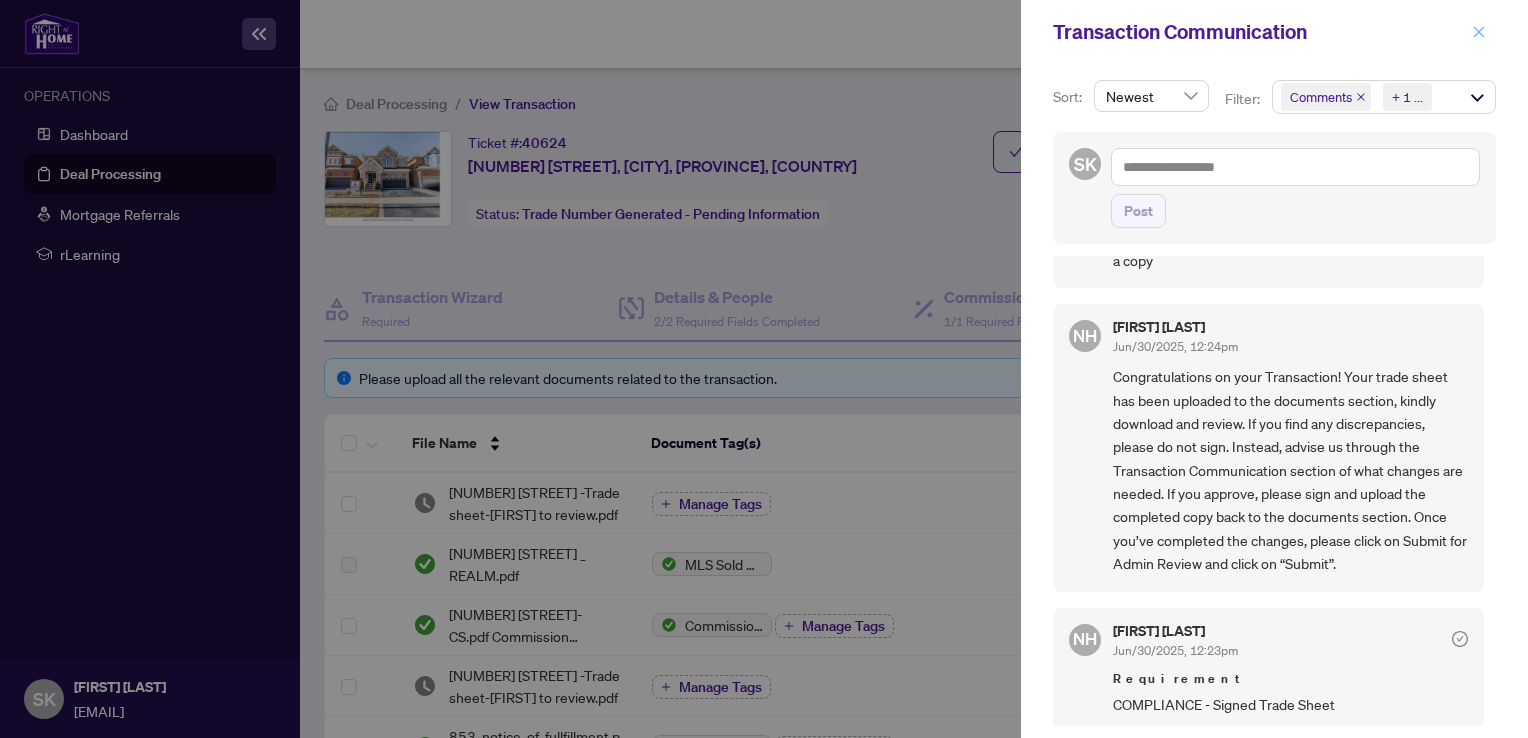 click at bounding box center (1479, 32) 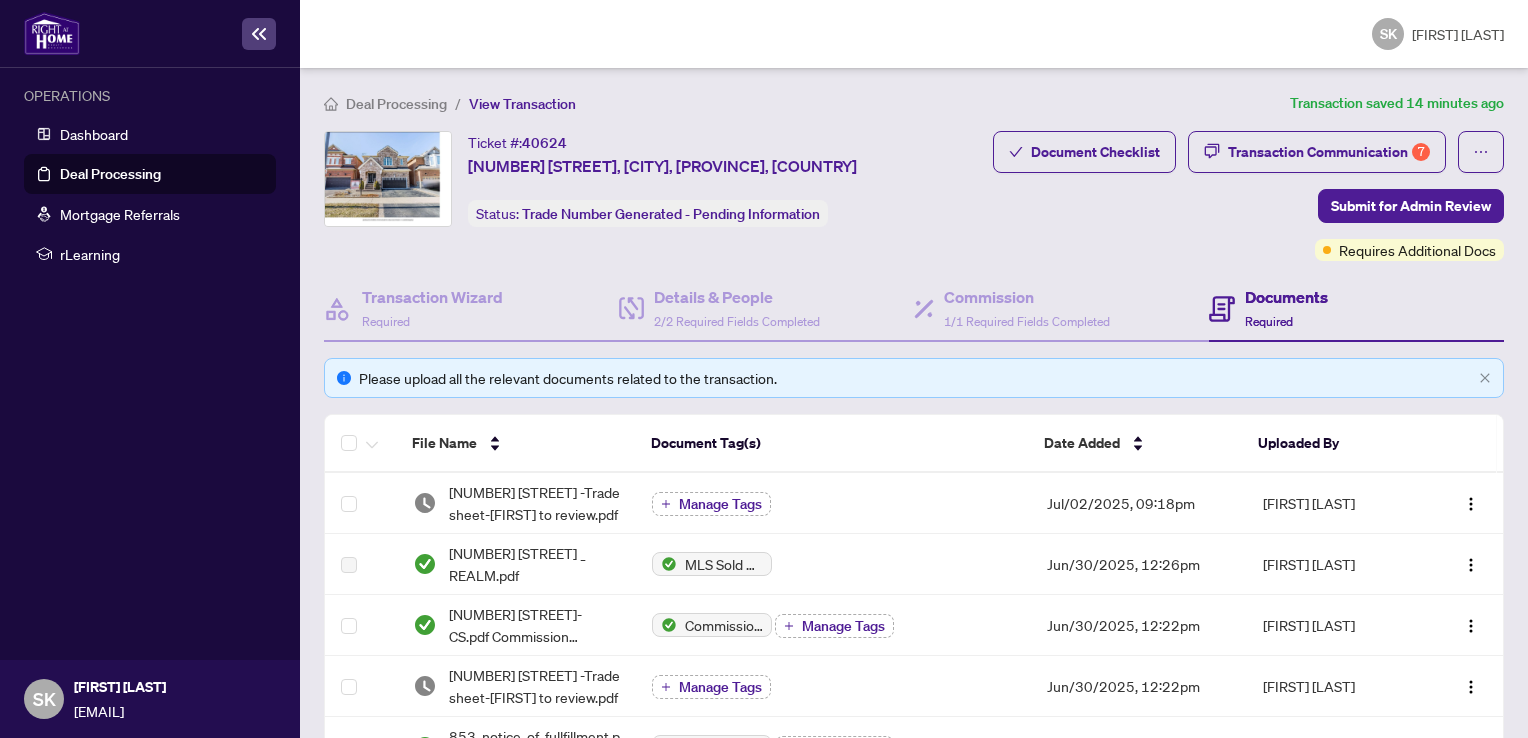 scroll, scrollTop: 135, scrollLeft: 0, axis: vertical 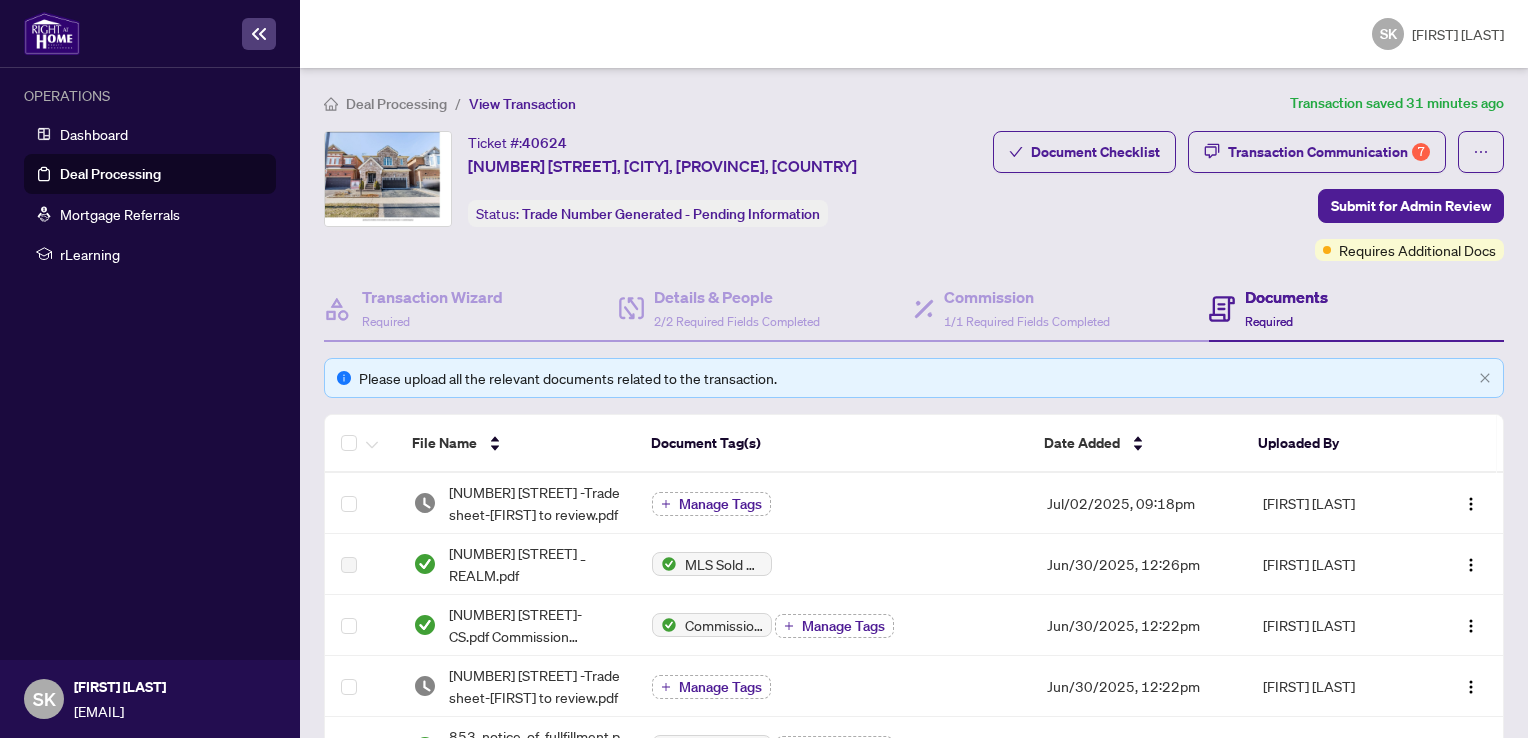 click on "Deal Processing" at bounding box center (396, 104) 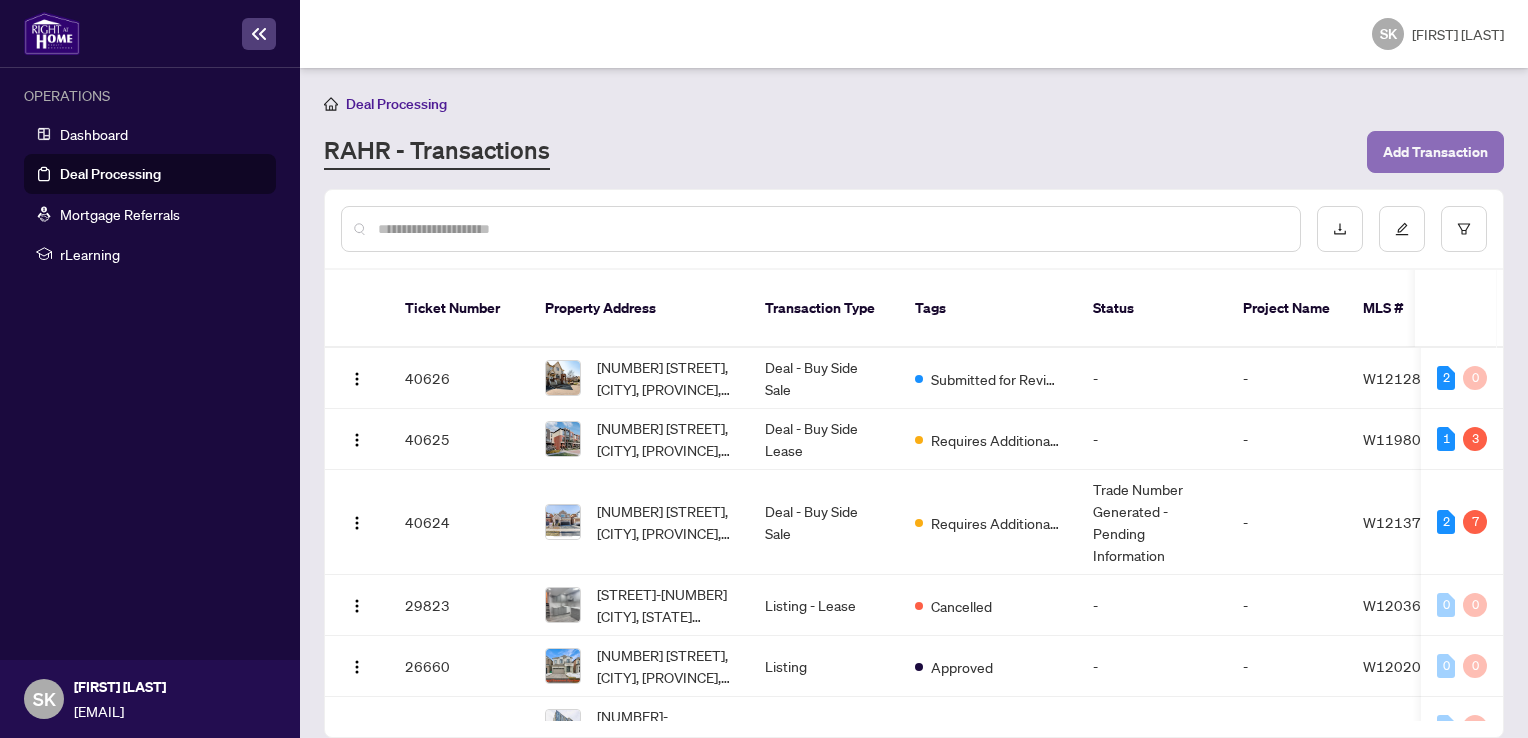 click on "Add Transaction" at bounding box center (1435, 152) 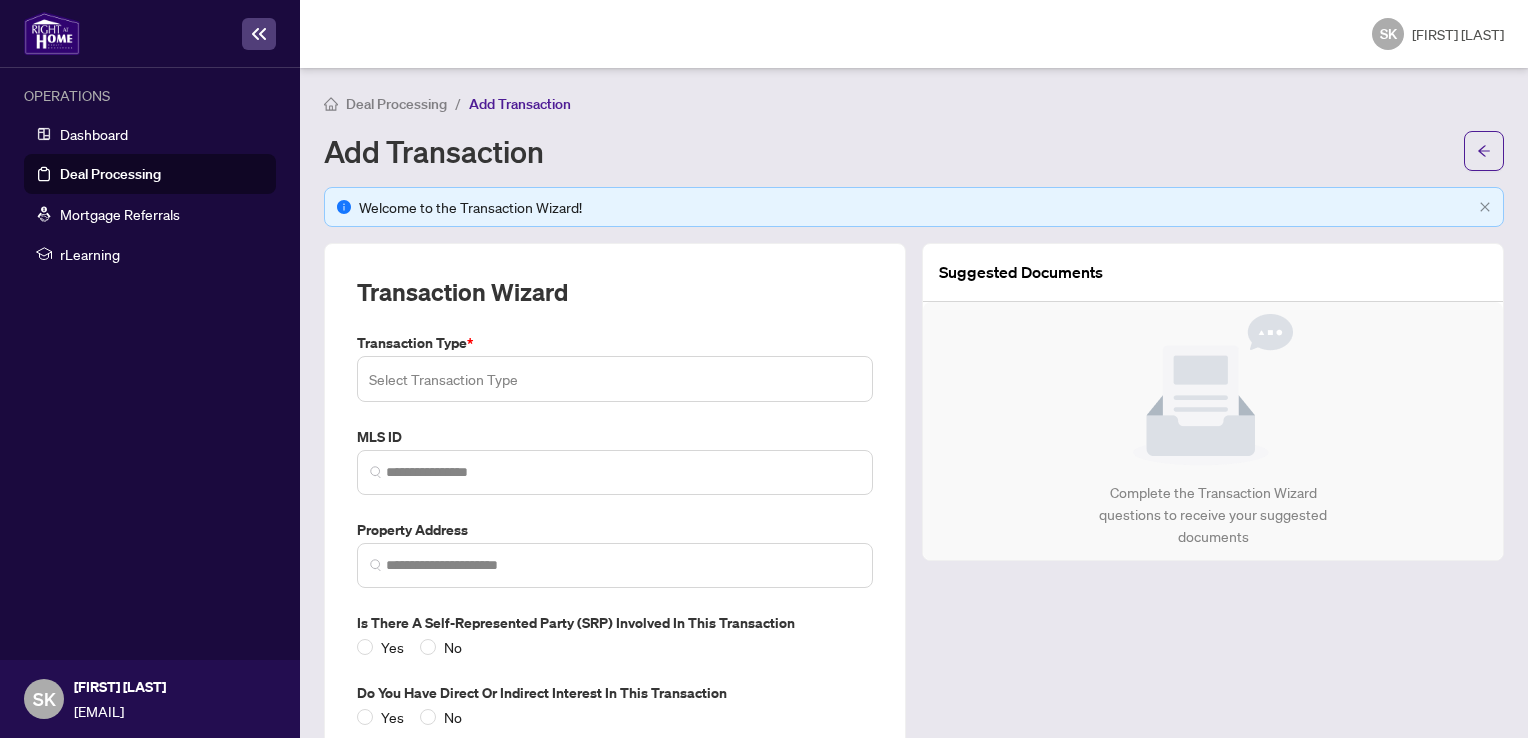 click at bounding box center (615, 379) 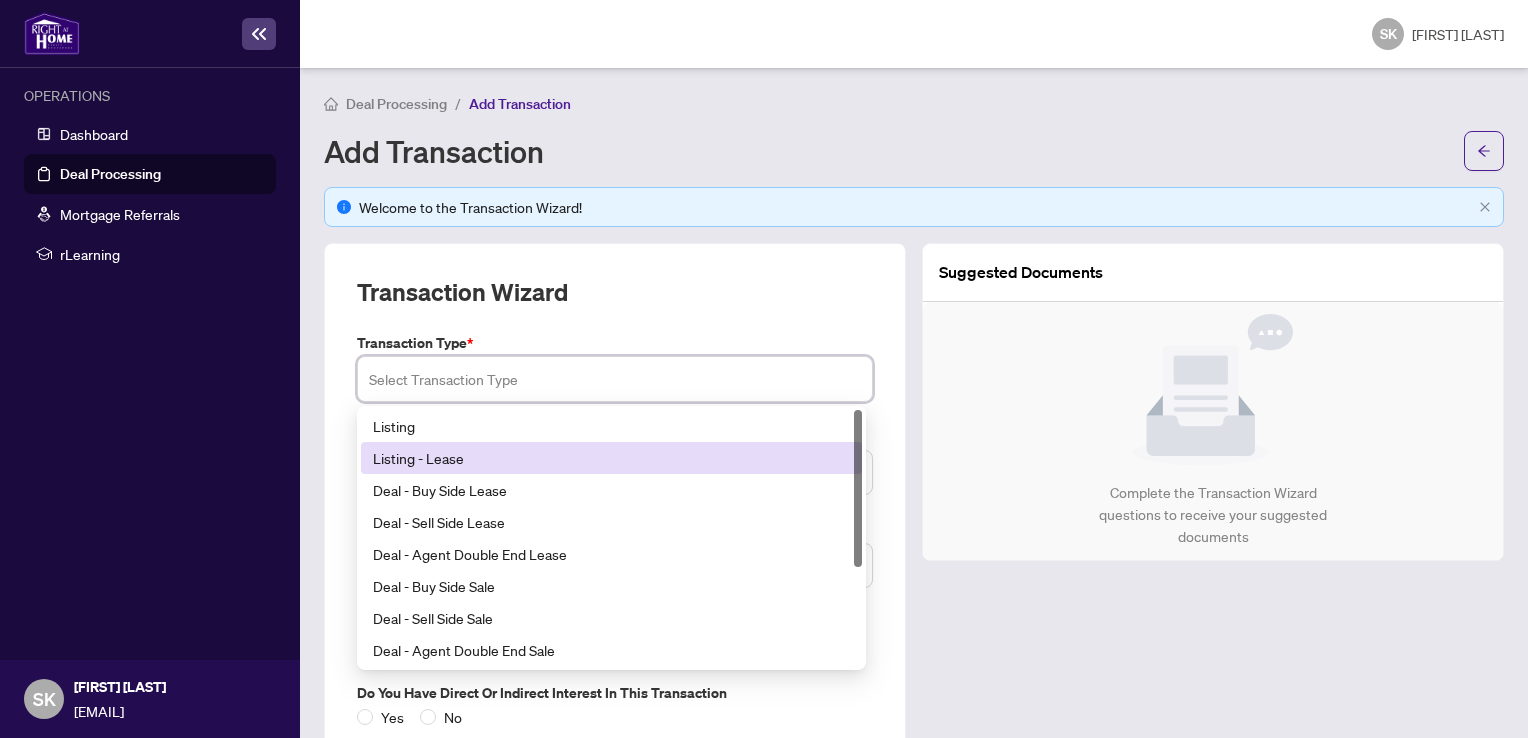 click on "Listing - Lease" at bounding box center (611, 458) 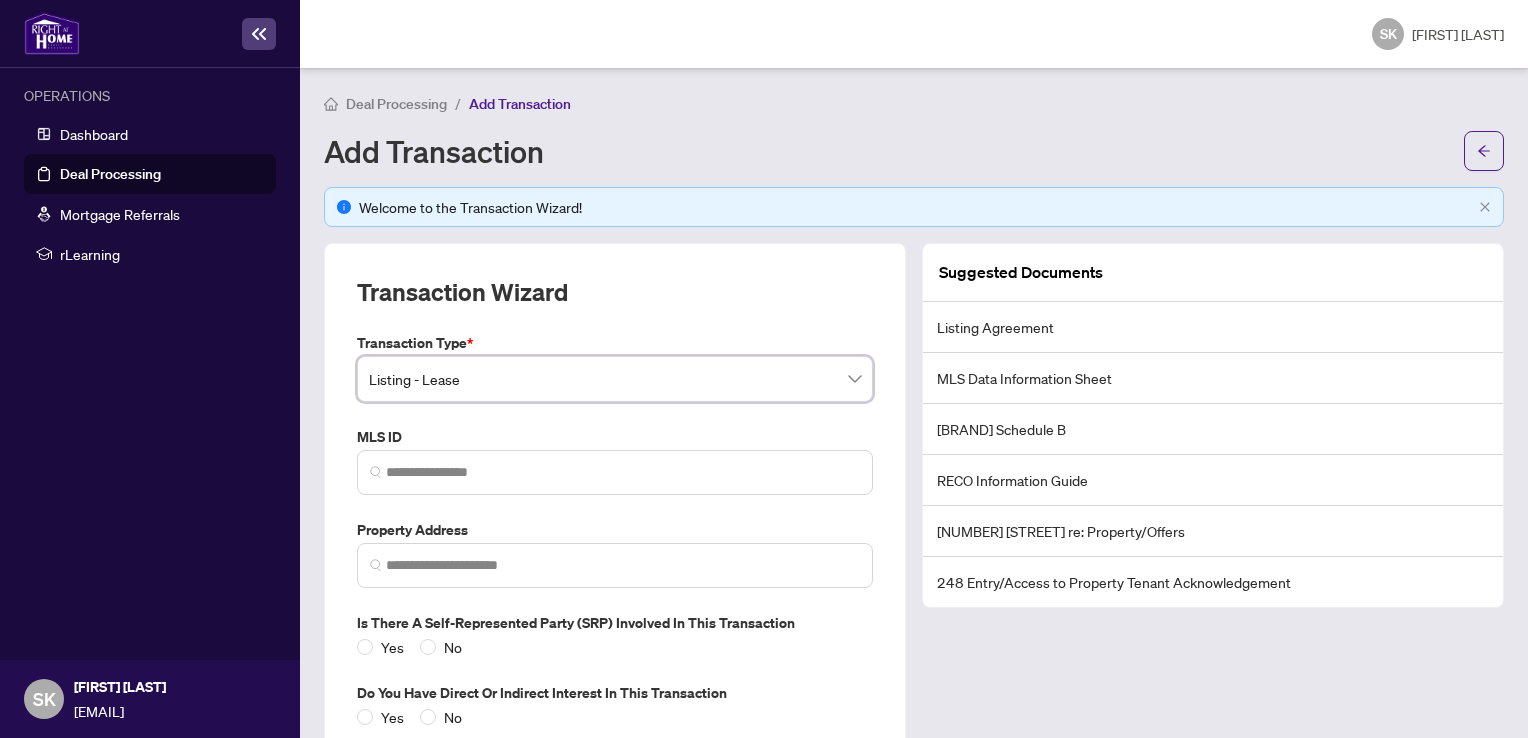 click at bounding box center (615, 472) 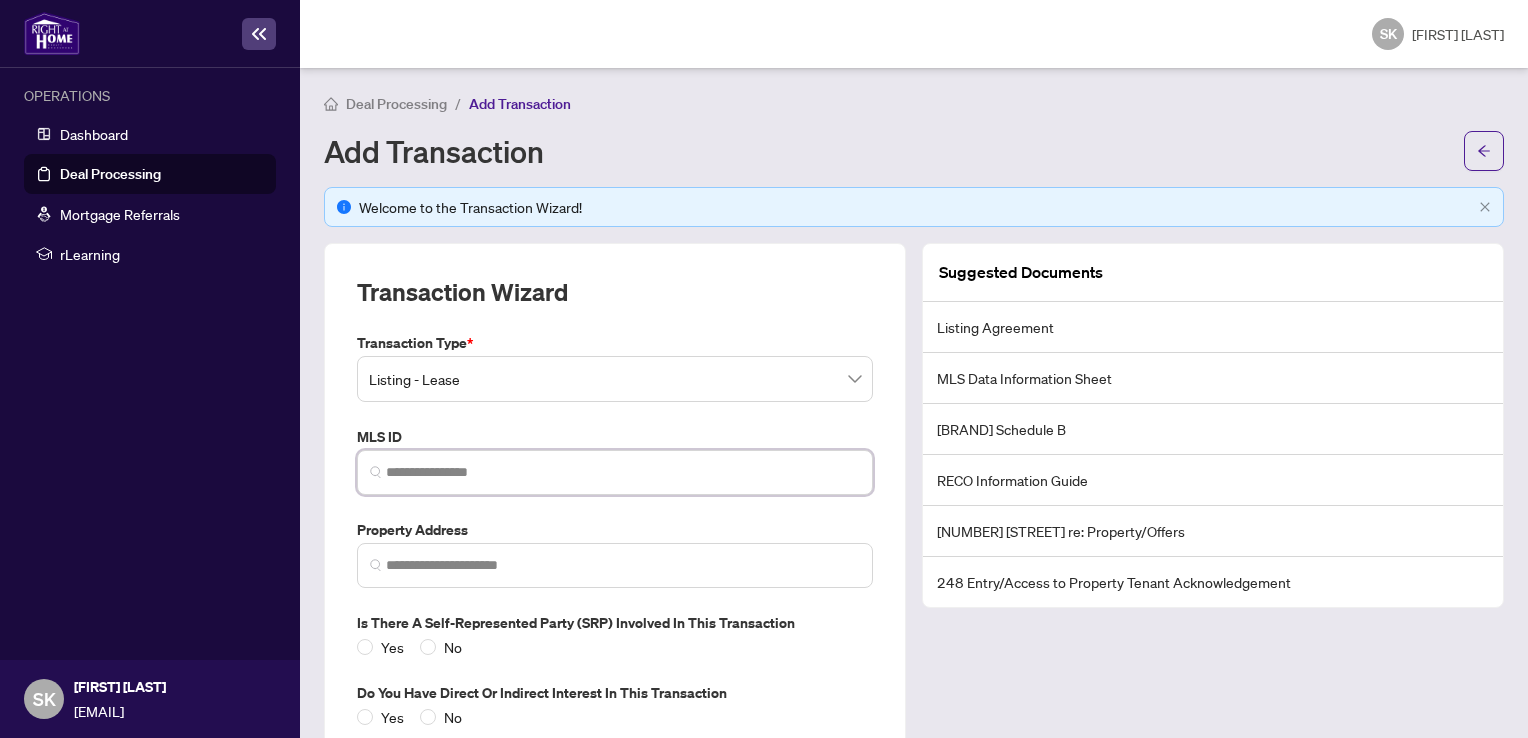 paste on "*********" 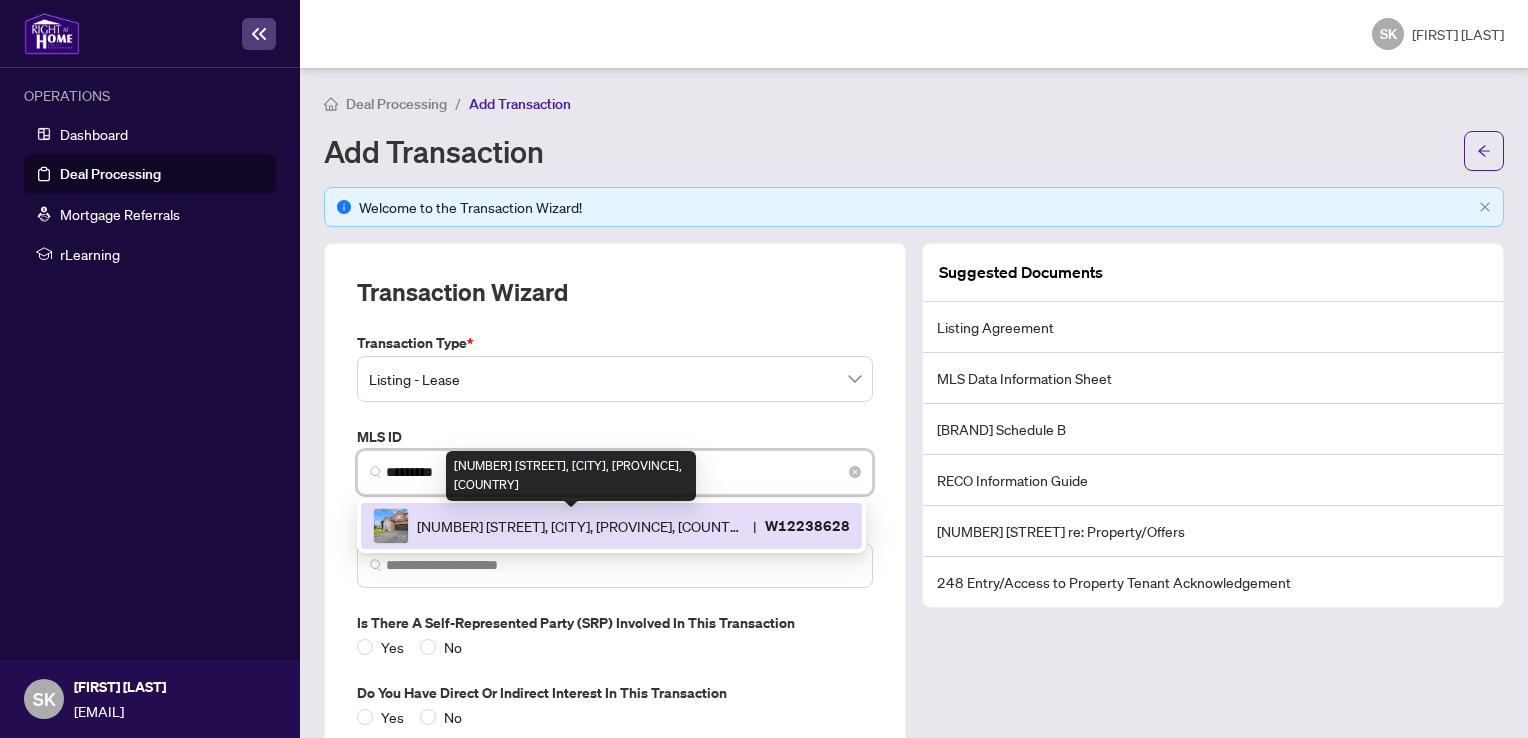 click on "[NUMBER] [STREET], [CITY], [PROVINCE], [COUNTRY]" at bounding box center (581, 526) 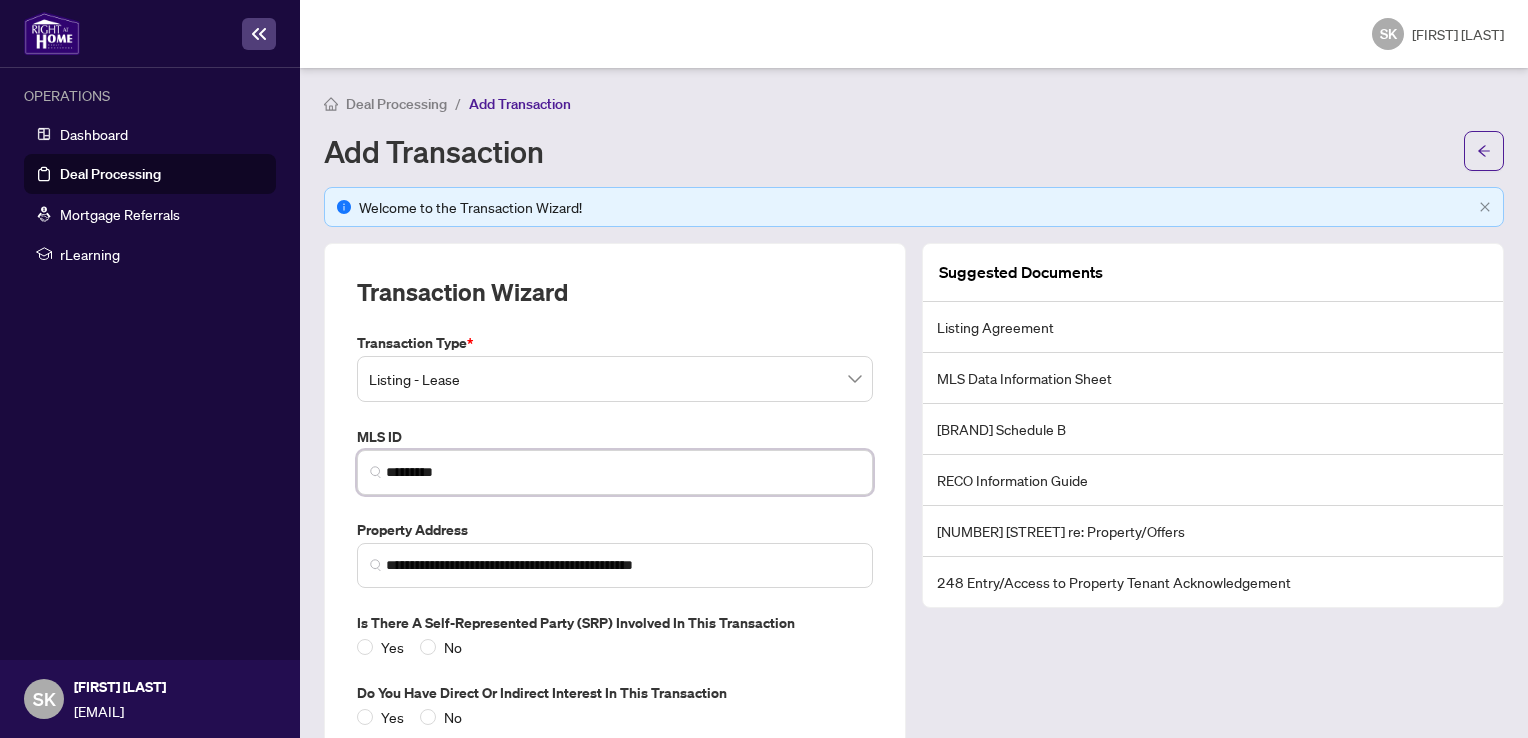 type on "*********" 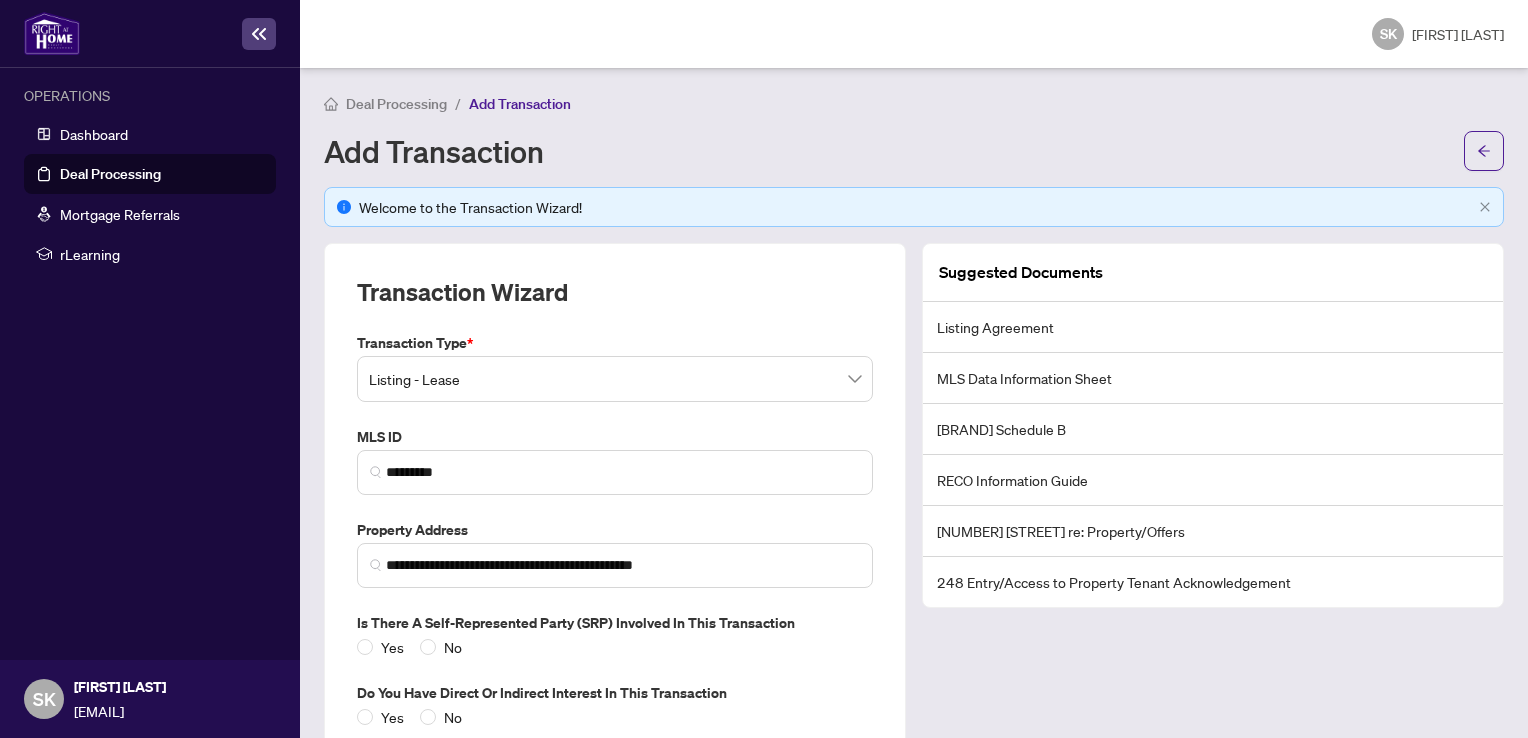 click on "**********" at bounding box center [615, 547] 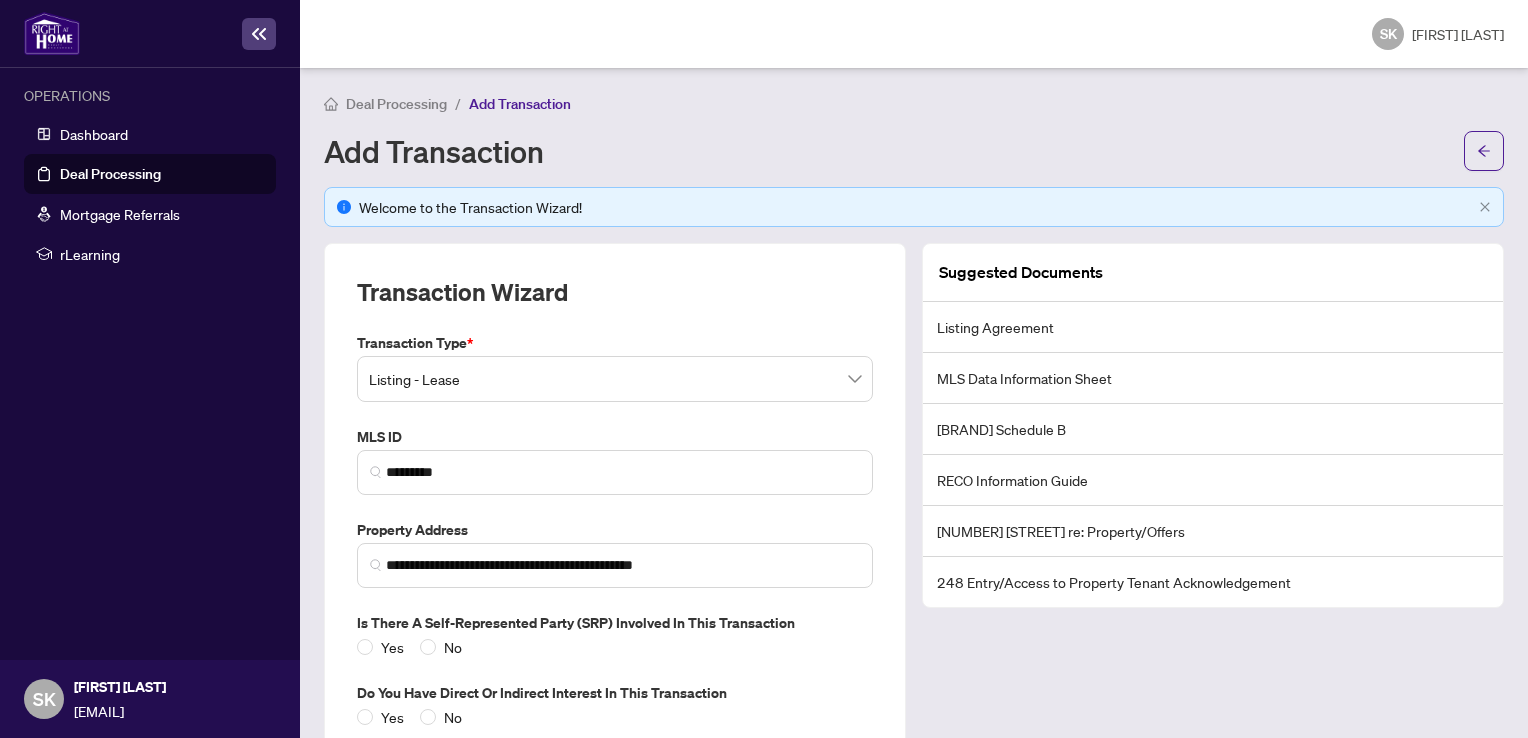 scroll, scrollTop: 134, scrollLeft: 0, axis: vertical 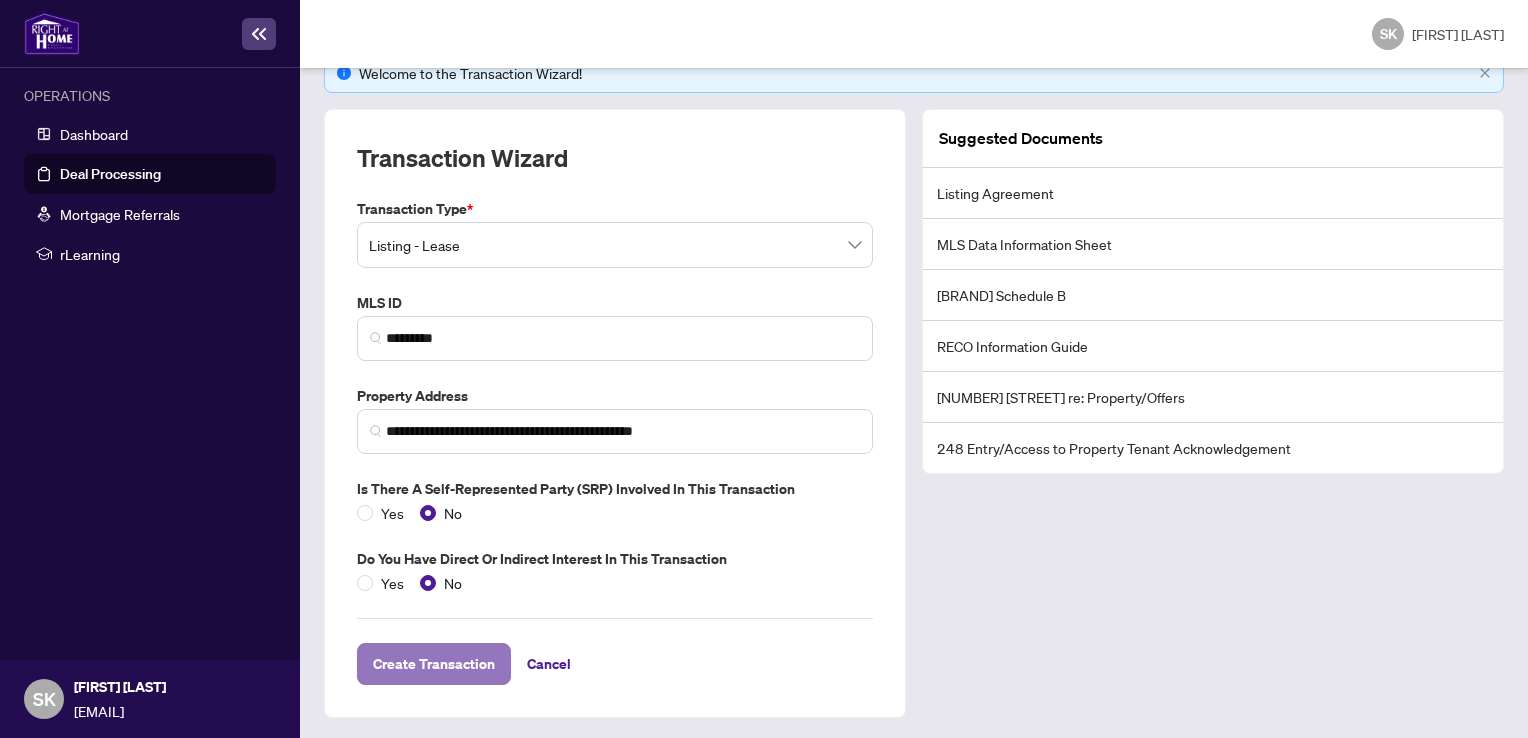 click on "Create Transaction" at bounding box center [434, 664] 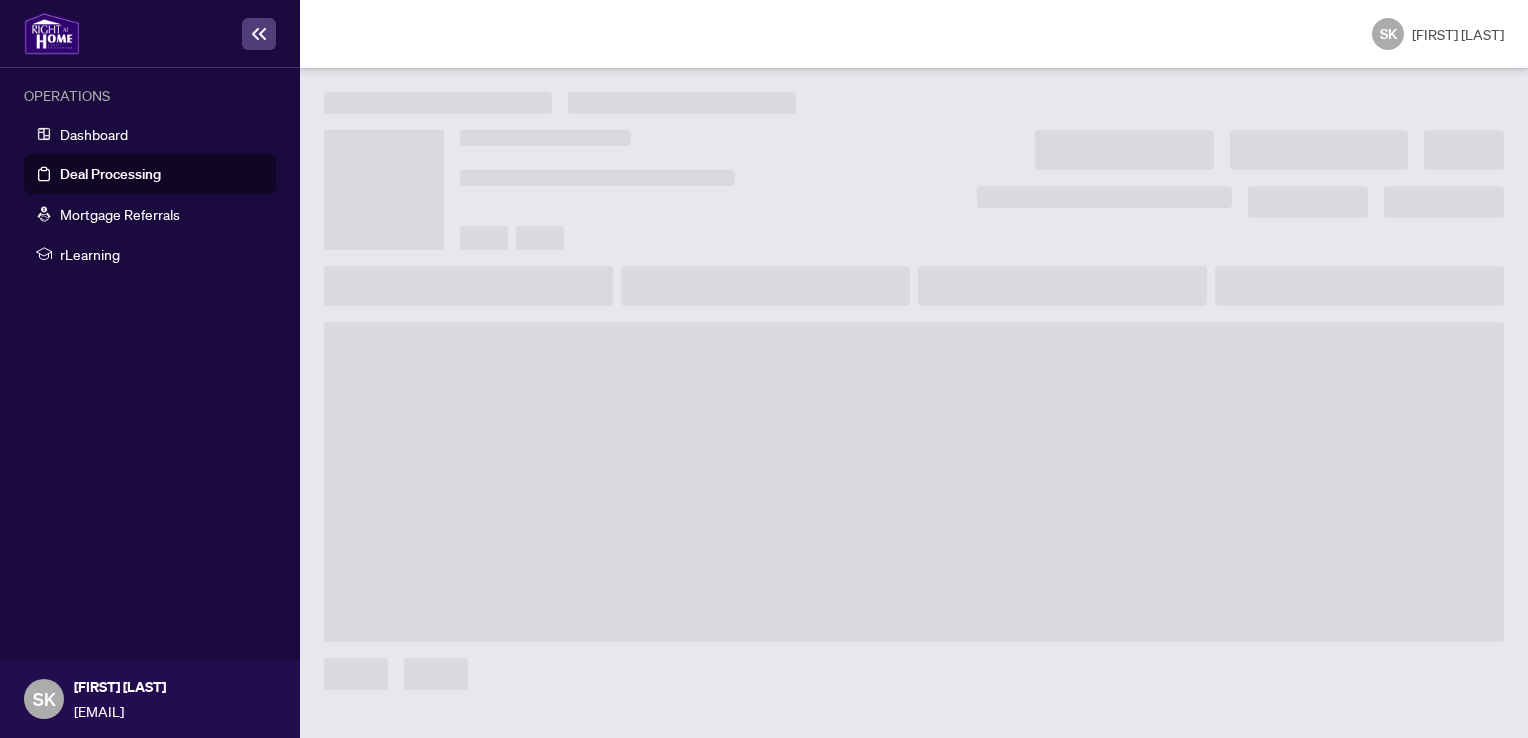 scroll, scrollTop: 0, scrollLeft: 0, axis: both 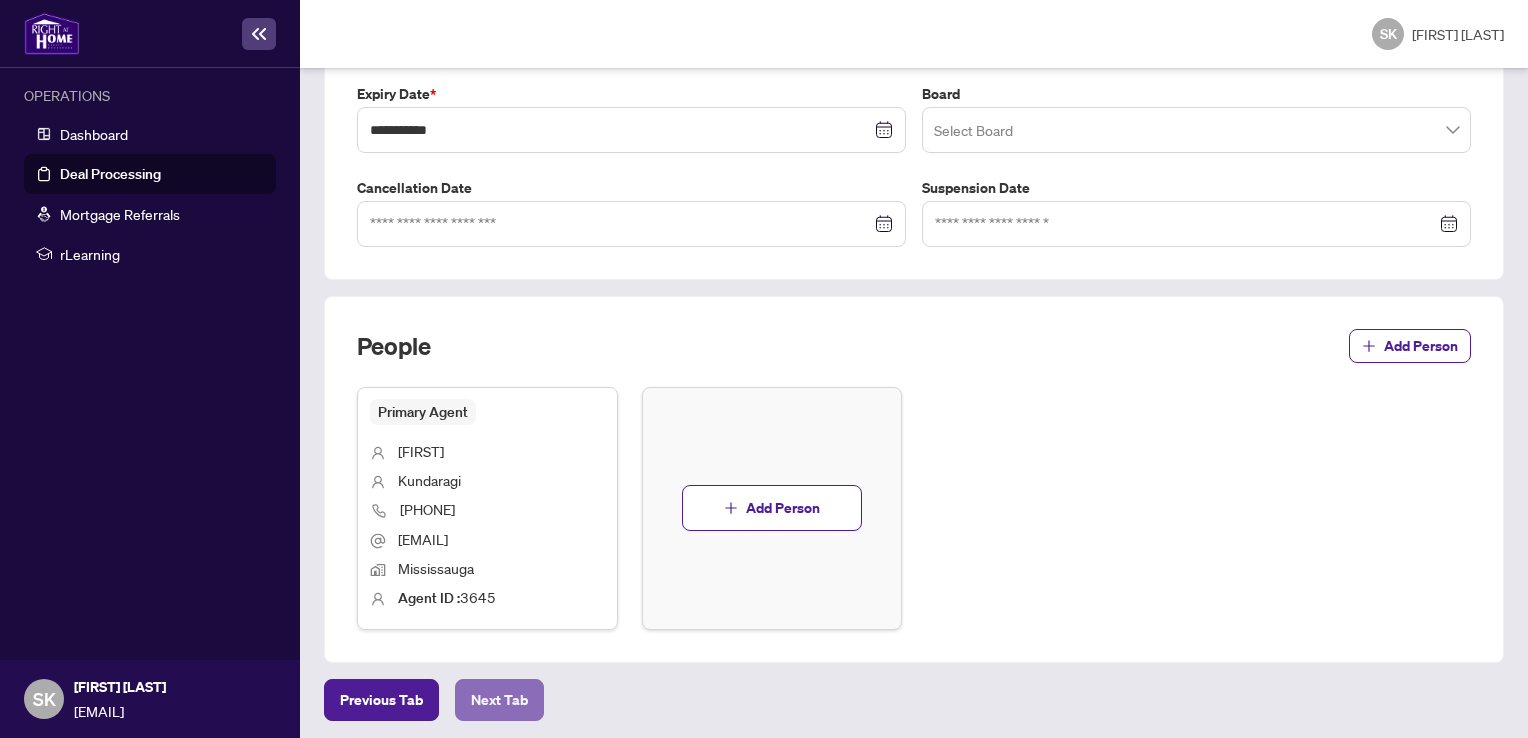 click on "Next Tab" at bounding box center [381, 700] 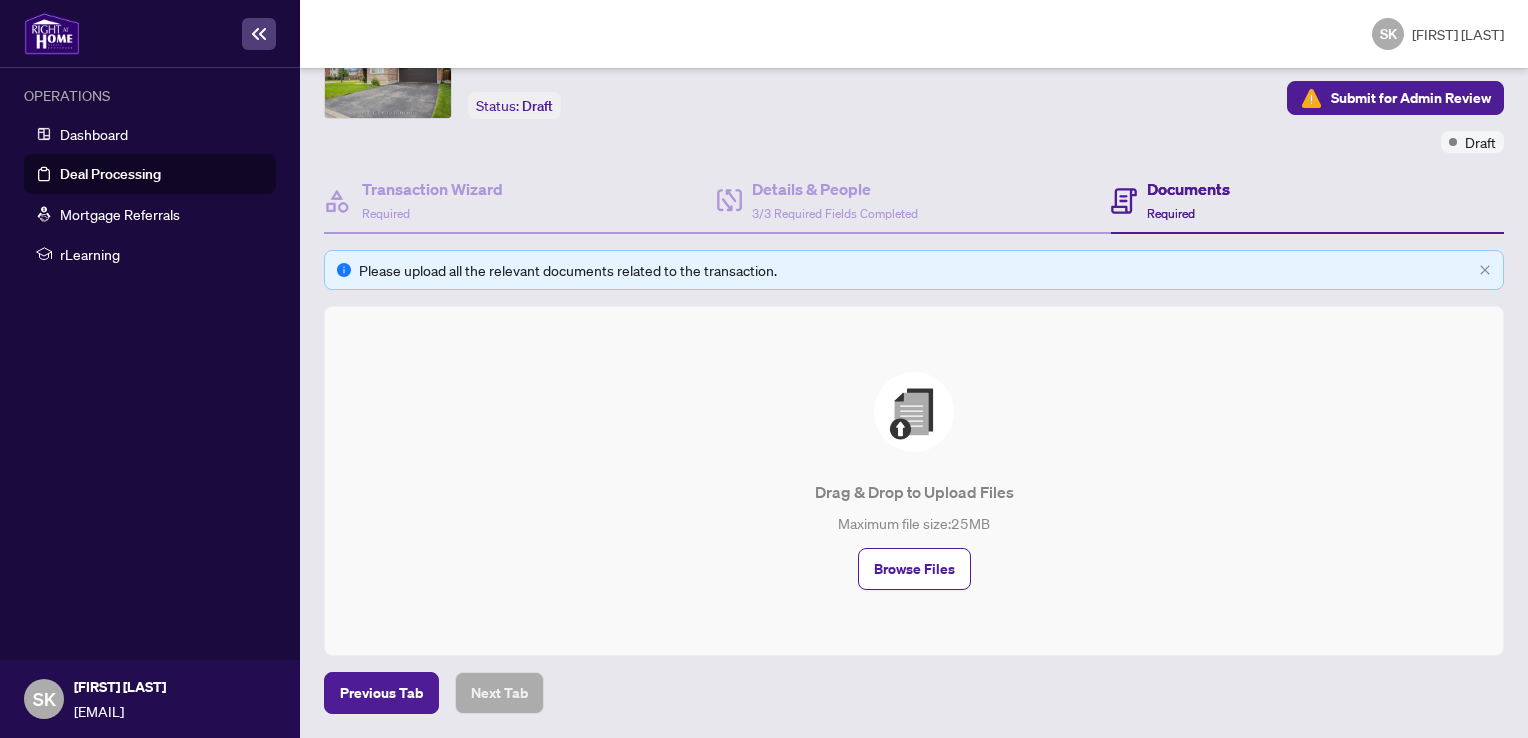 scroll, scrollTop: 104, scrollLeft: 0, axis: vertical 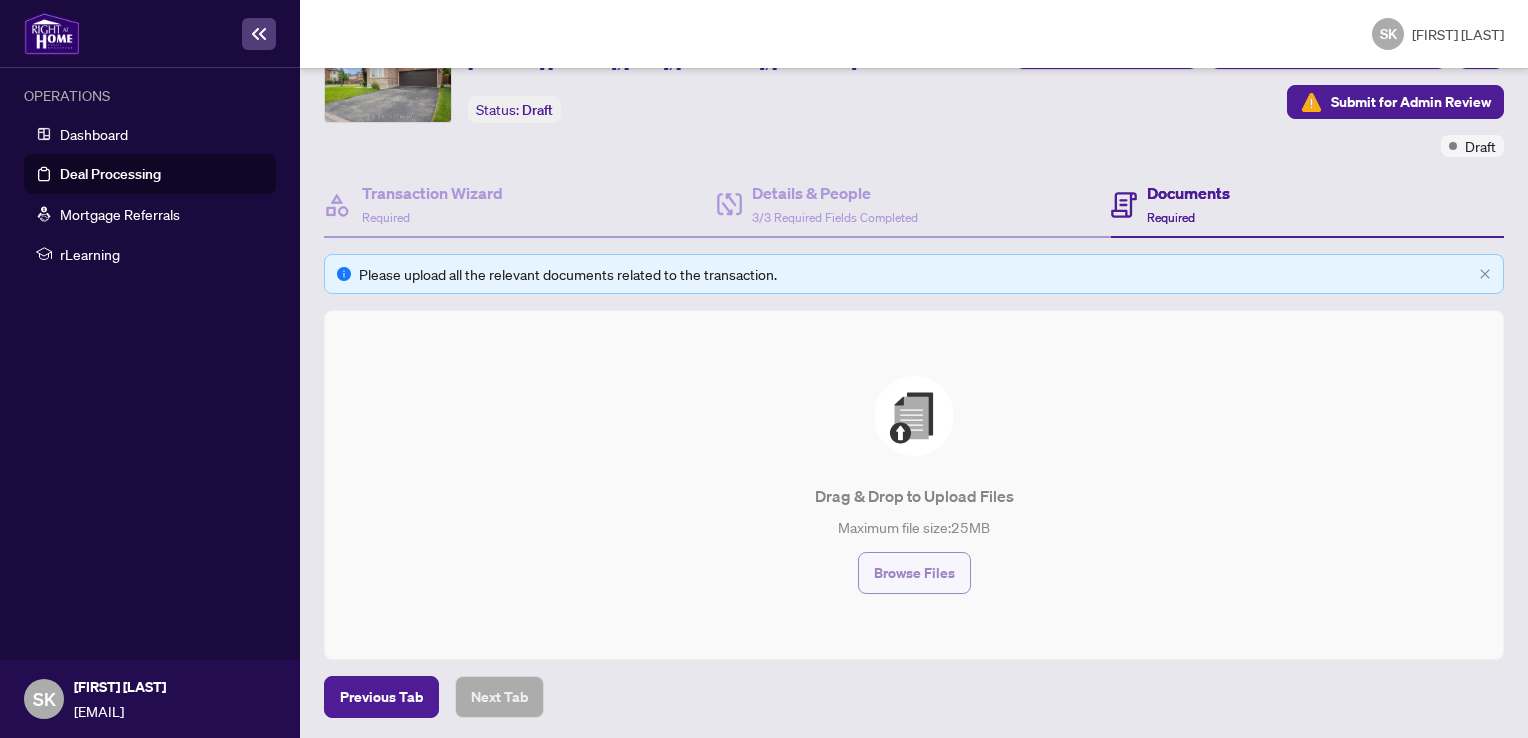 click on "Browse Files" at bounding box center (914, 573) 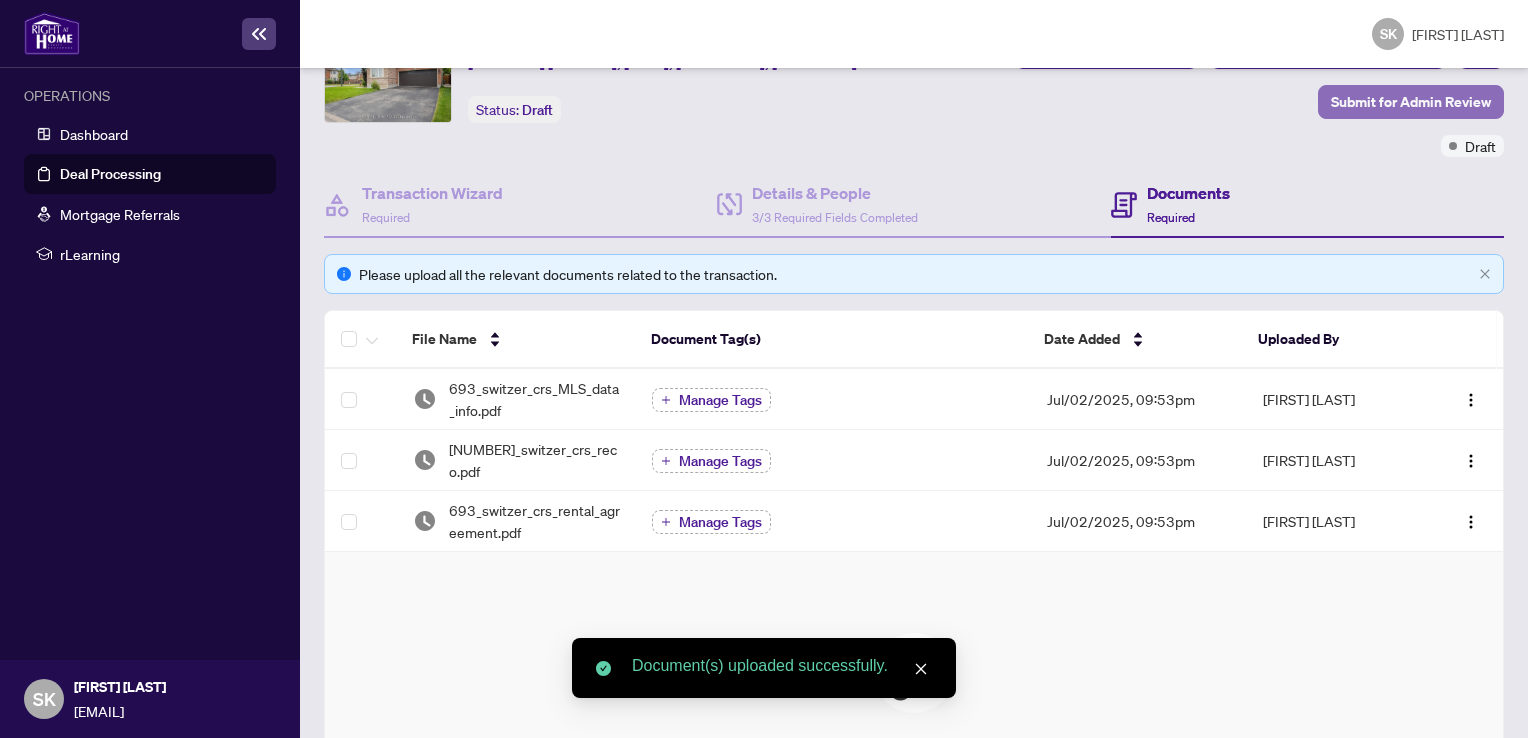 click on "Submit for Admin Review" at bounding box center (1411, 102) 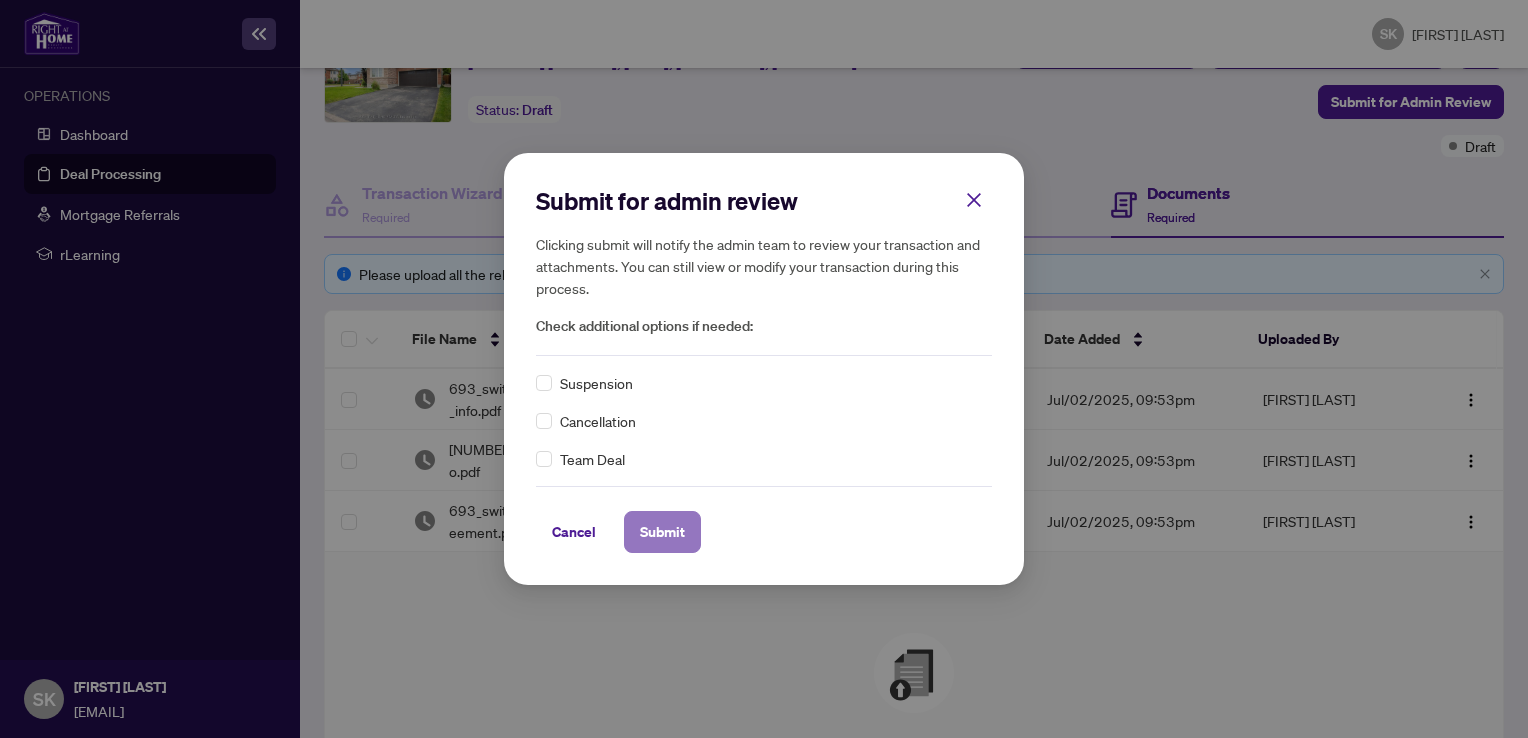 click on "Submit" at bounding box center [662, 532] 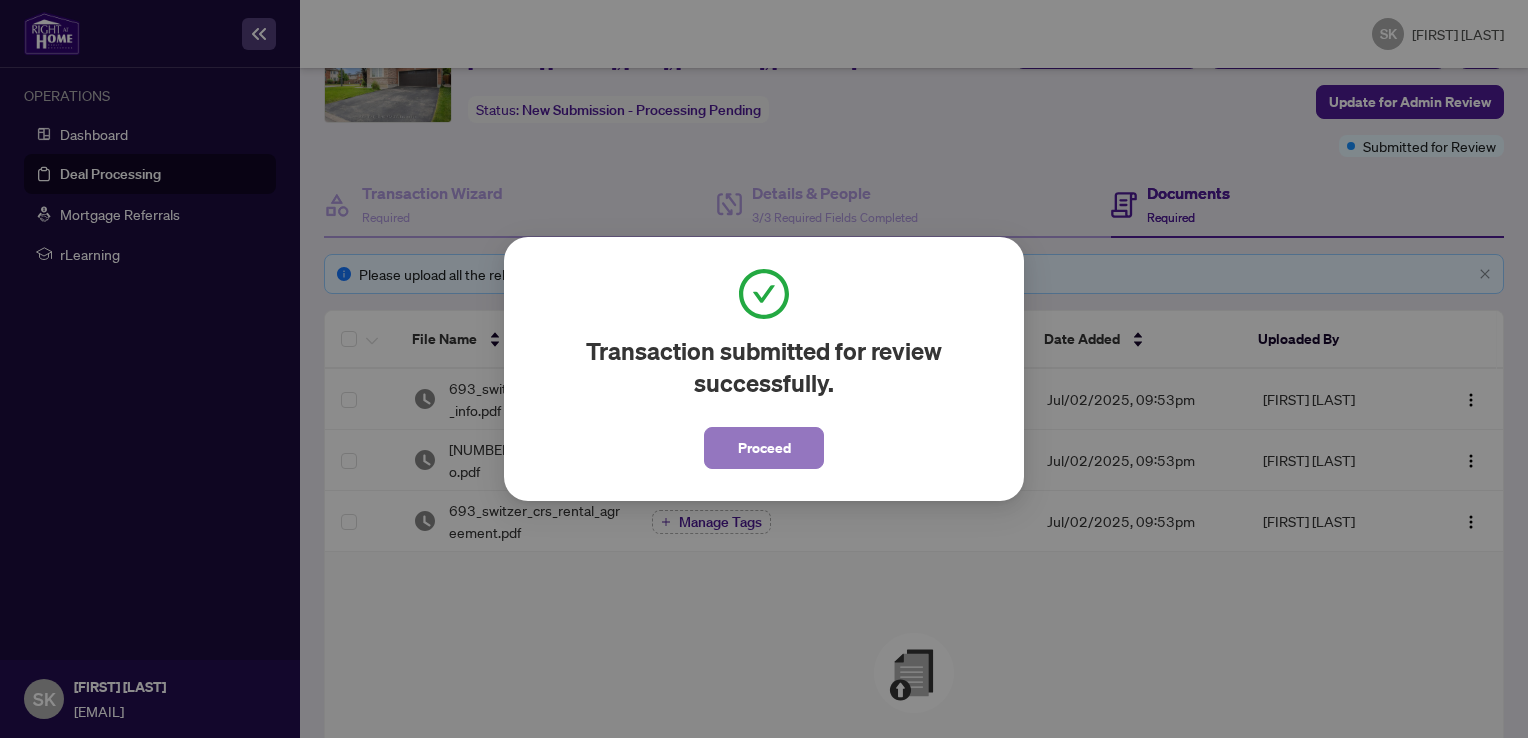 click on "Proceed" at bounding box center [764, 448] 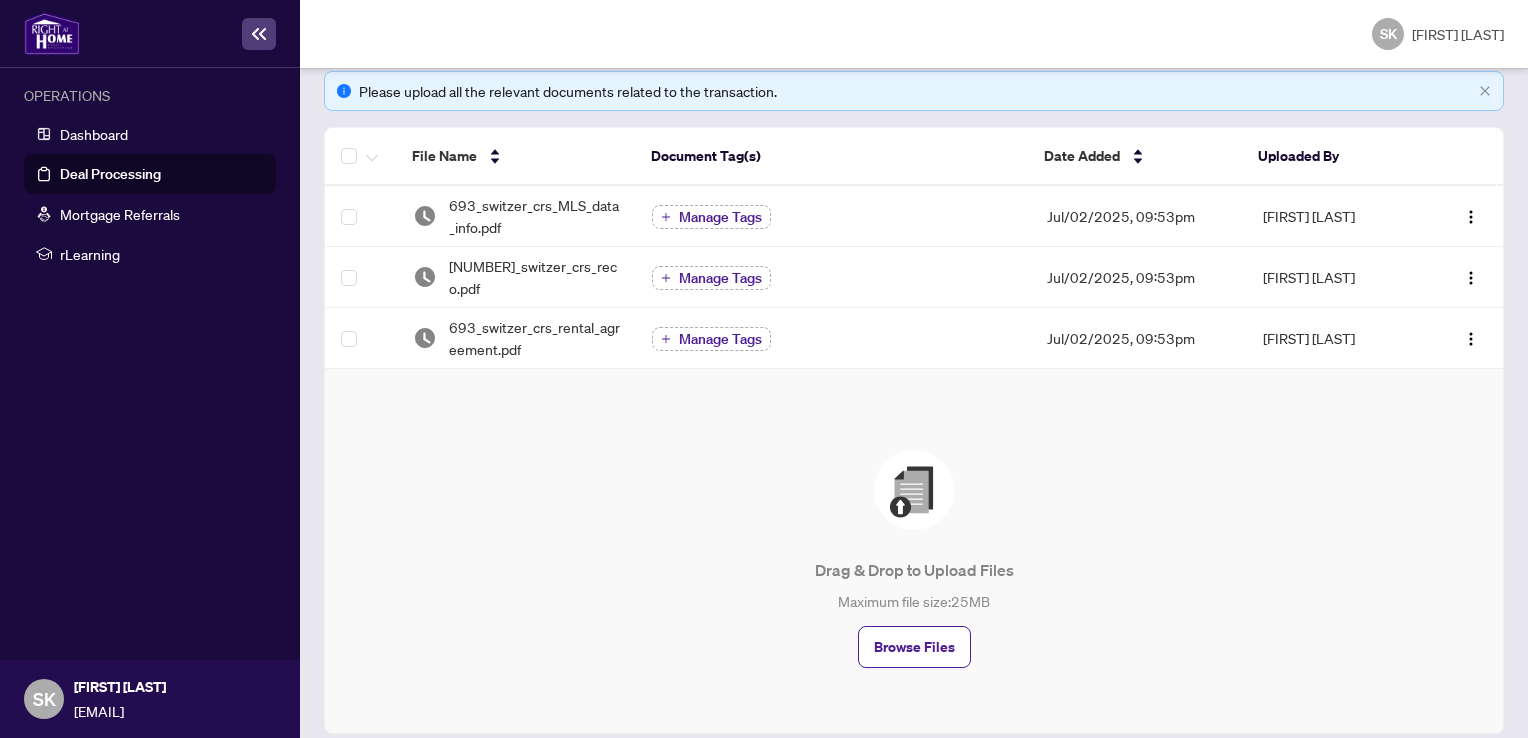 scroll, scrollTop: 288, scrollLeft: 0, axis: vertical 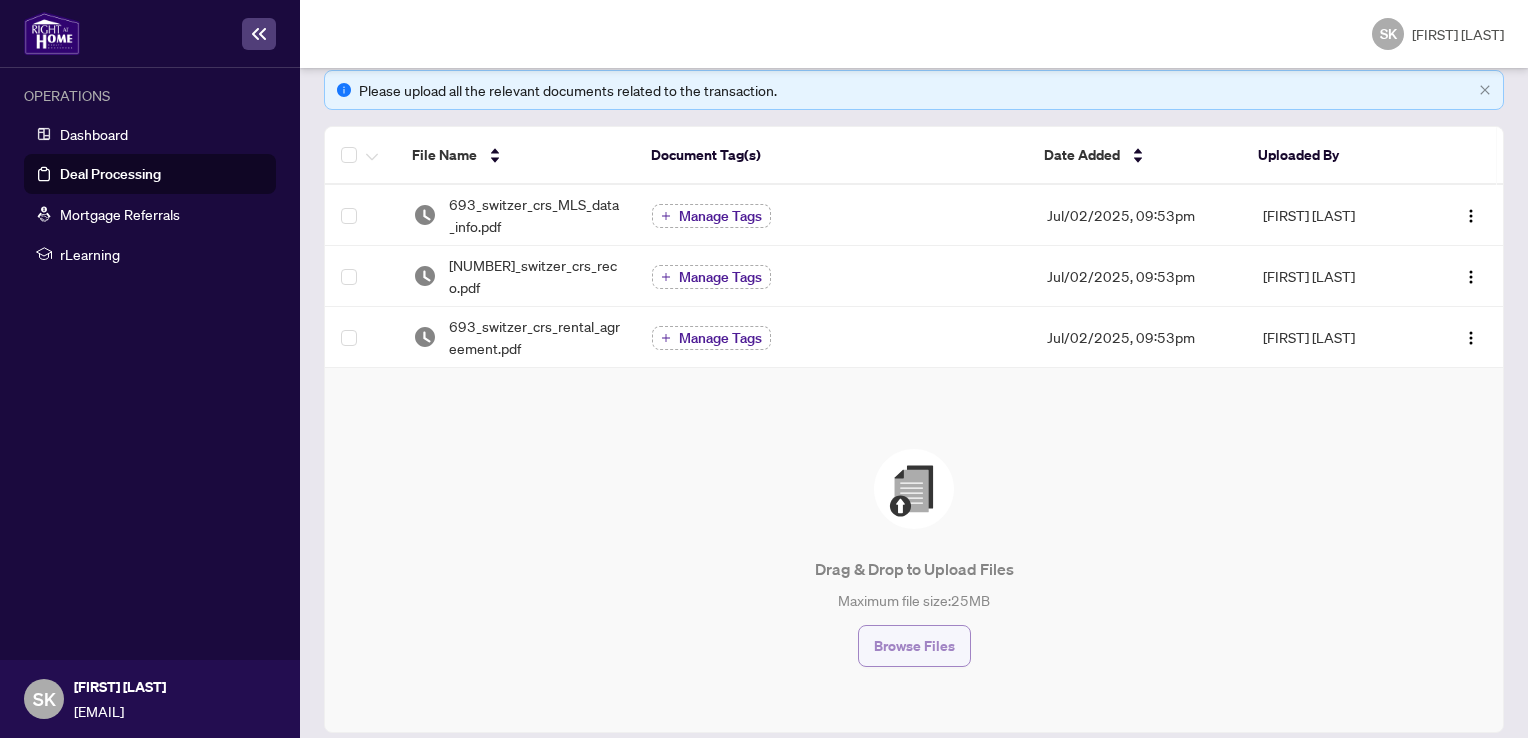 click on "Browse Files" at bounding box center (914, 646) 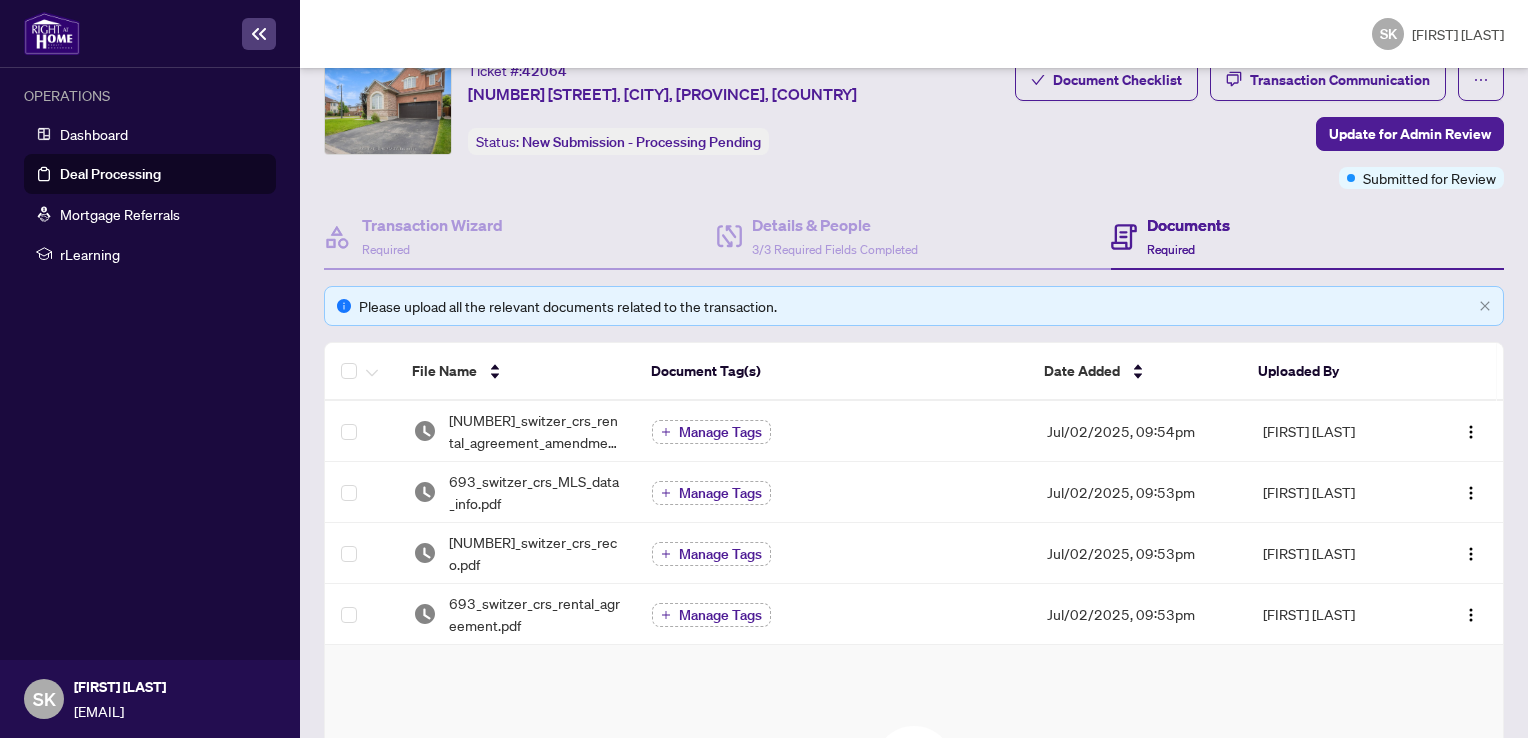 scroll, scrollTop: 17, scrollLeft: 0, axis: vertical 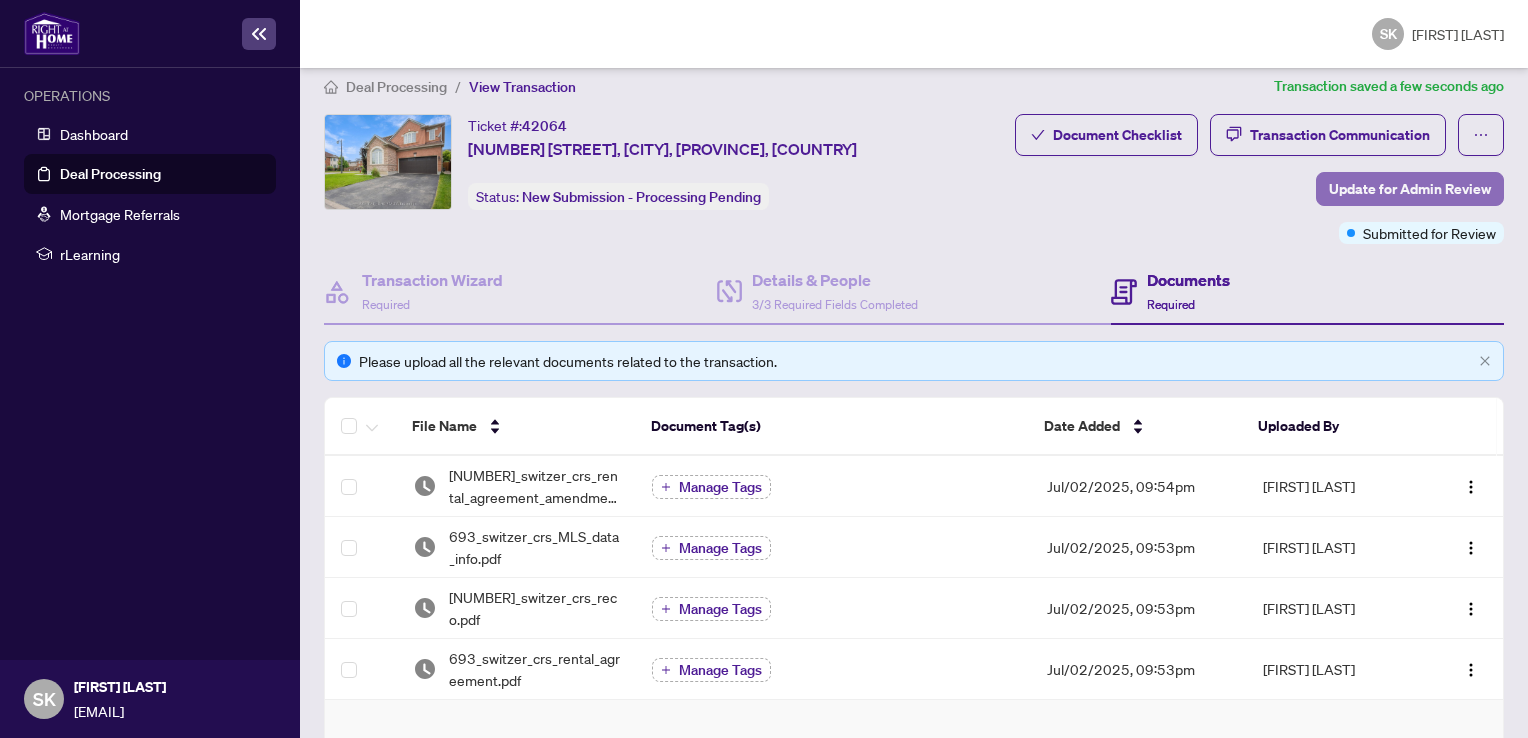 click on "Update for Admin Review" at bounding box center (1410, 189) 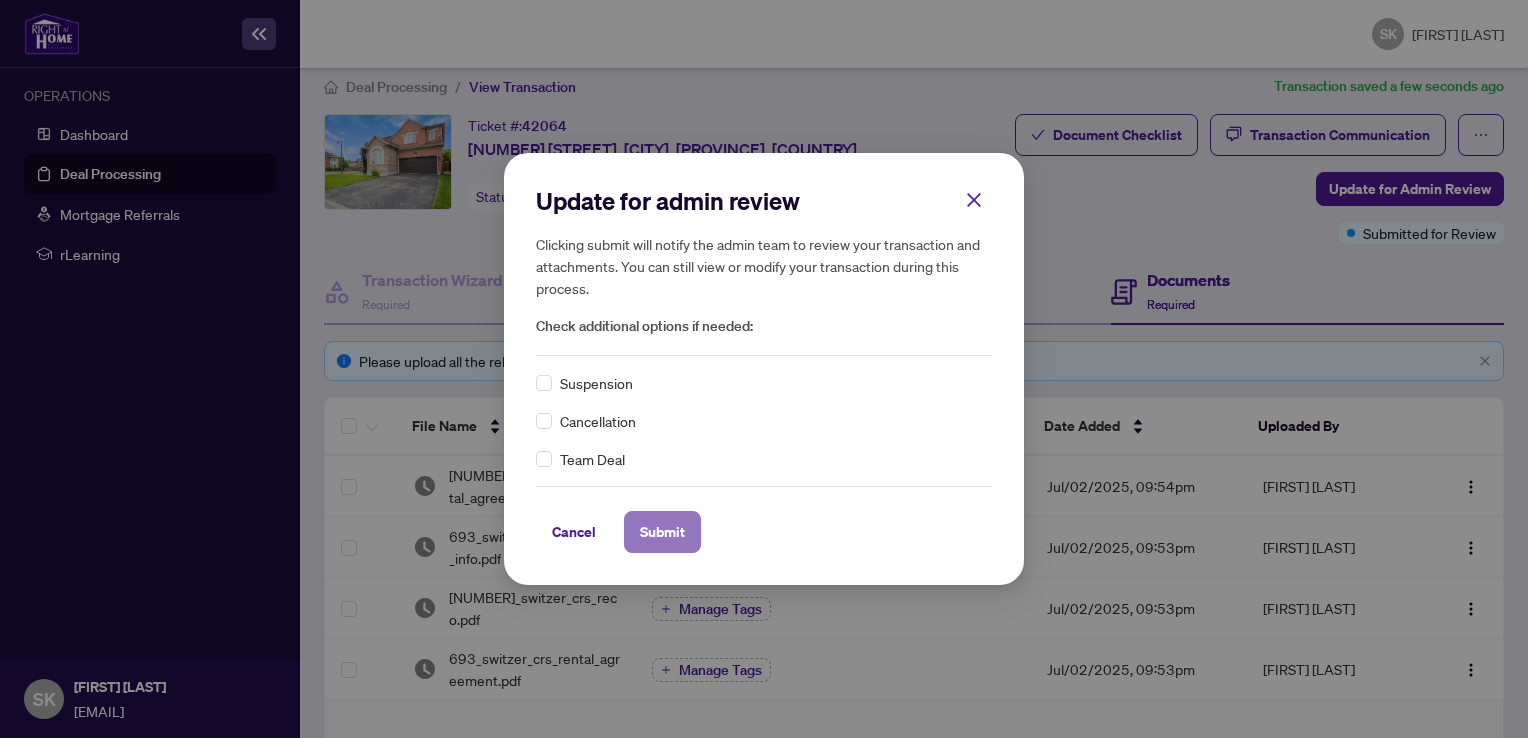click on "Submit" at bounding box center (662, 532) 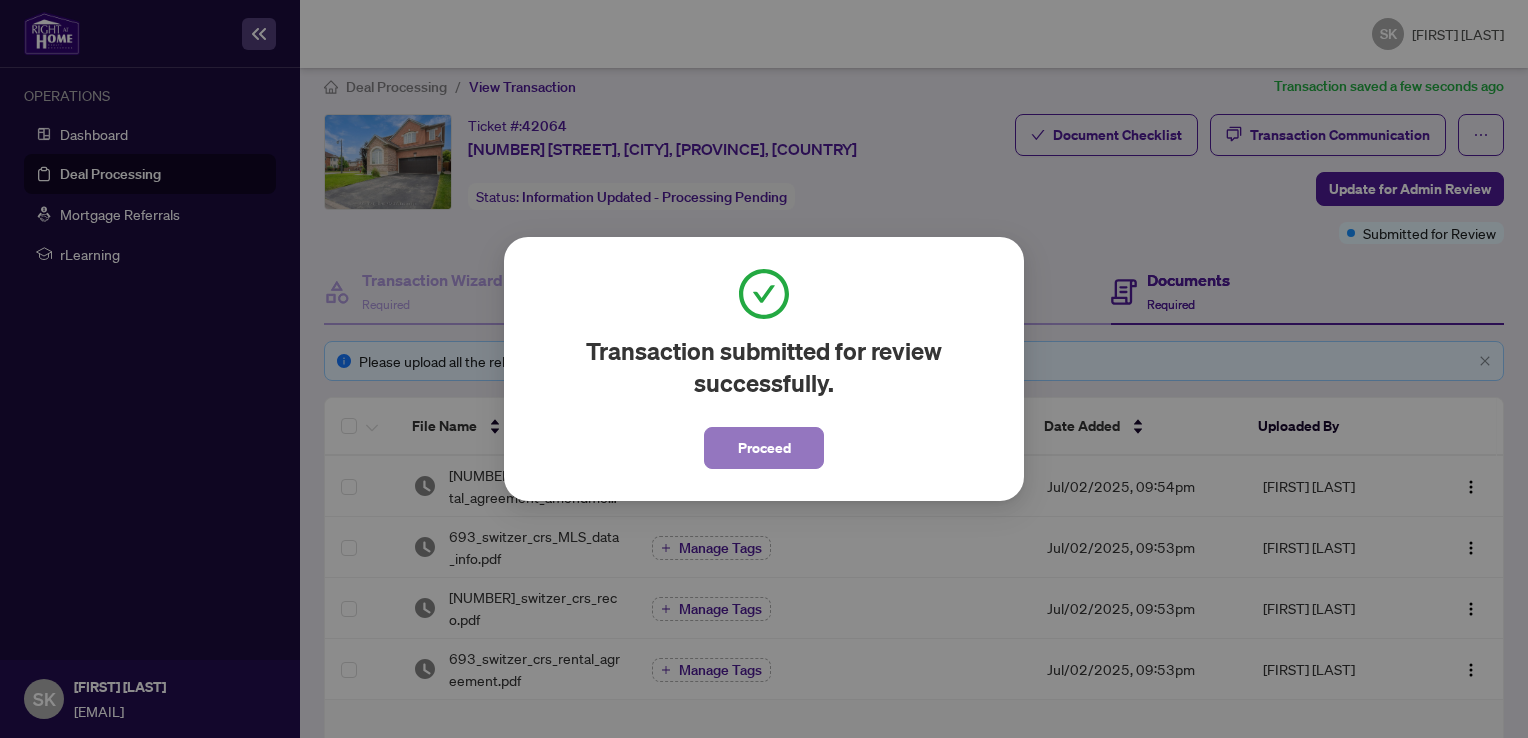 click on "Proceed" at bounding box center (764, 448) 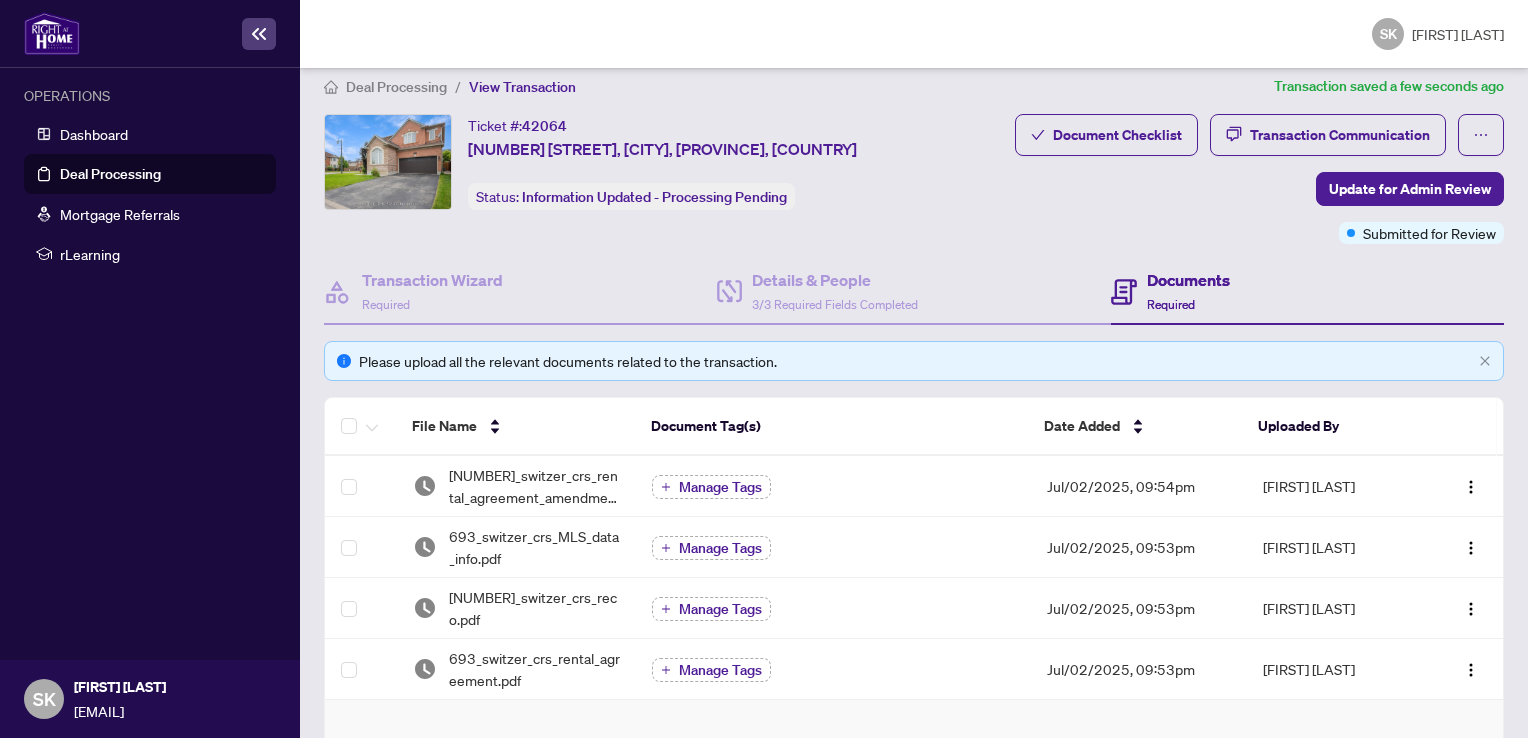 click on "Deal Processing" at bounding box center (396, 87) 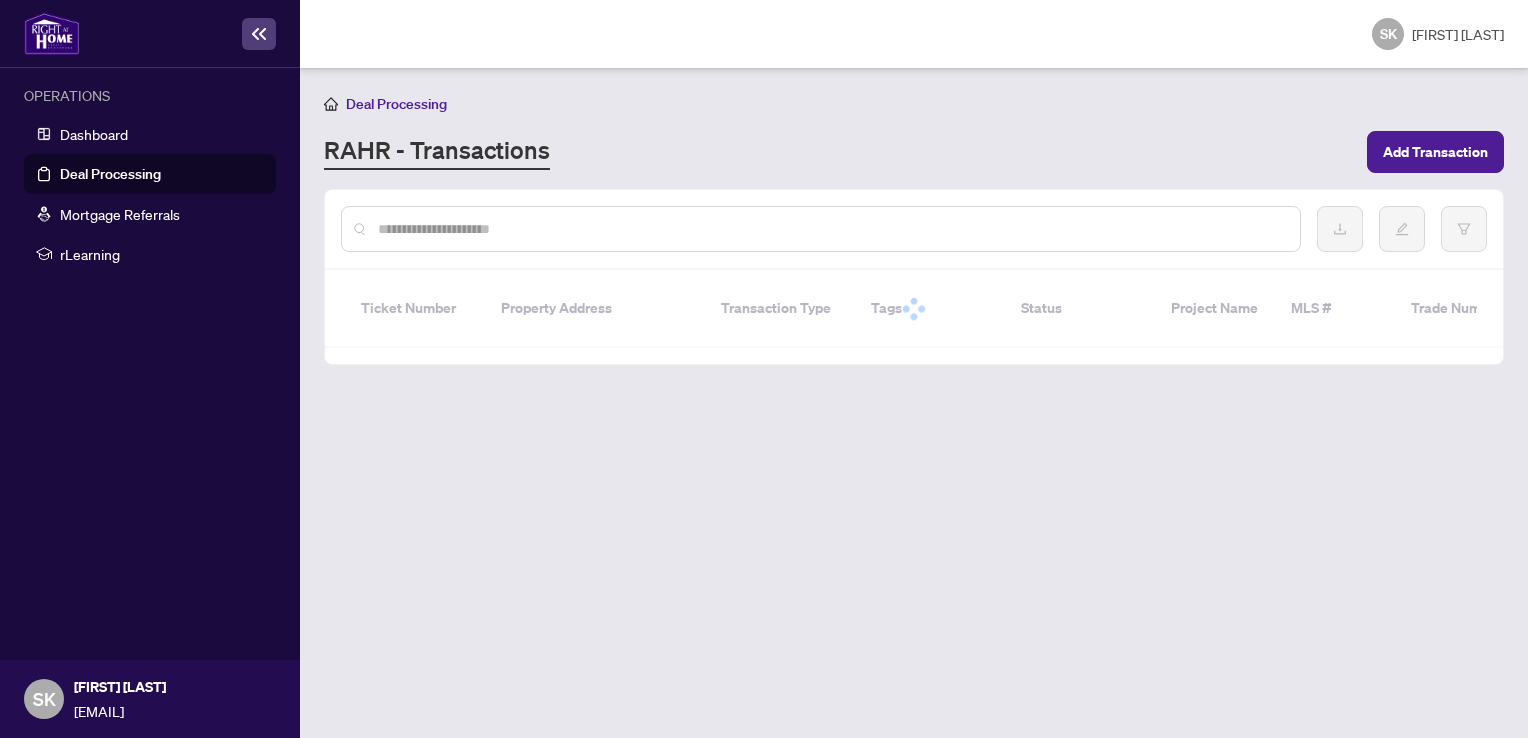 scroll, scrollTop: 0, scrollLeft: 0, axis: both 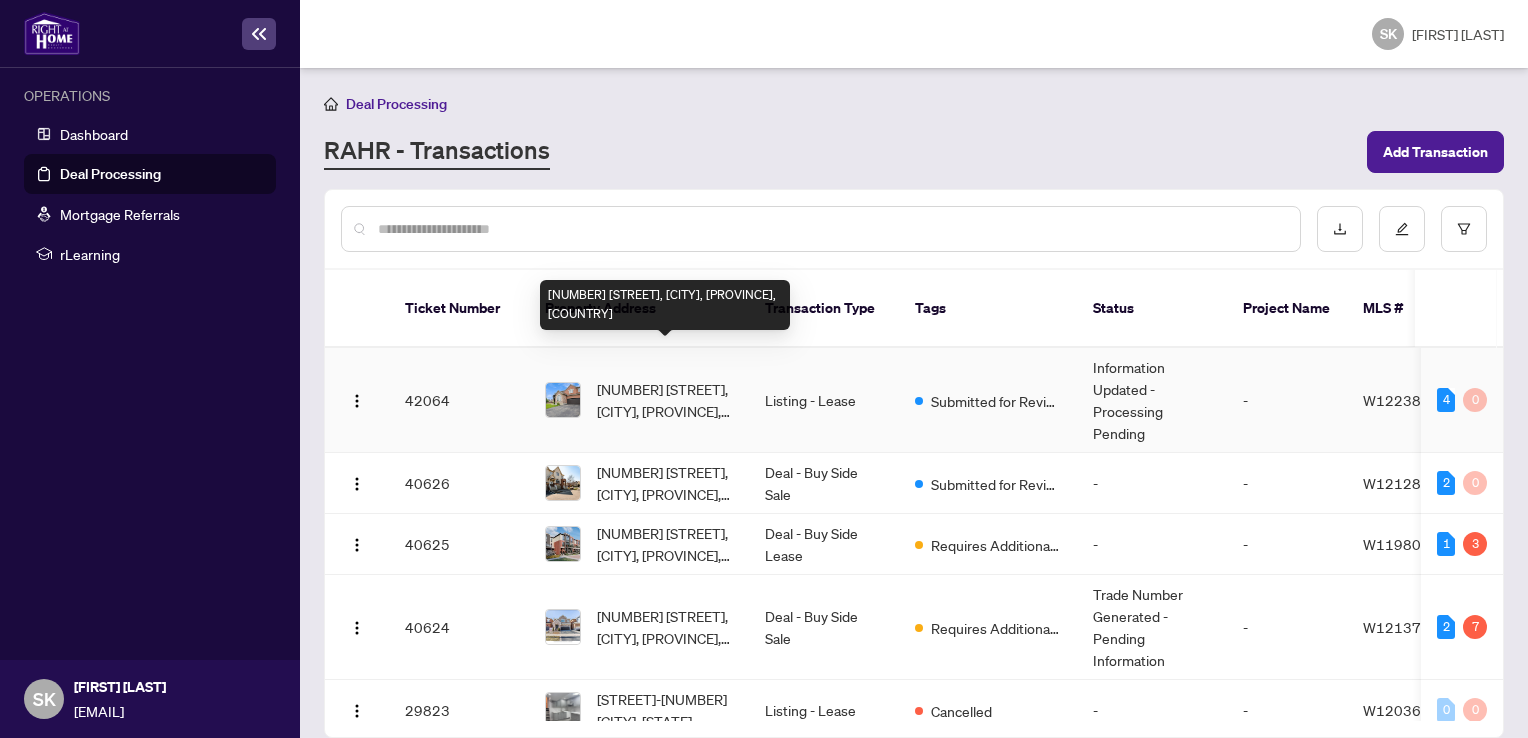 click on "[NUMBER] [STREET], [CITY], [PROVINCE], [COUNTRY]" at bounding box center (665, 400) 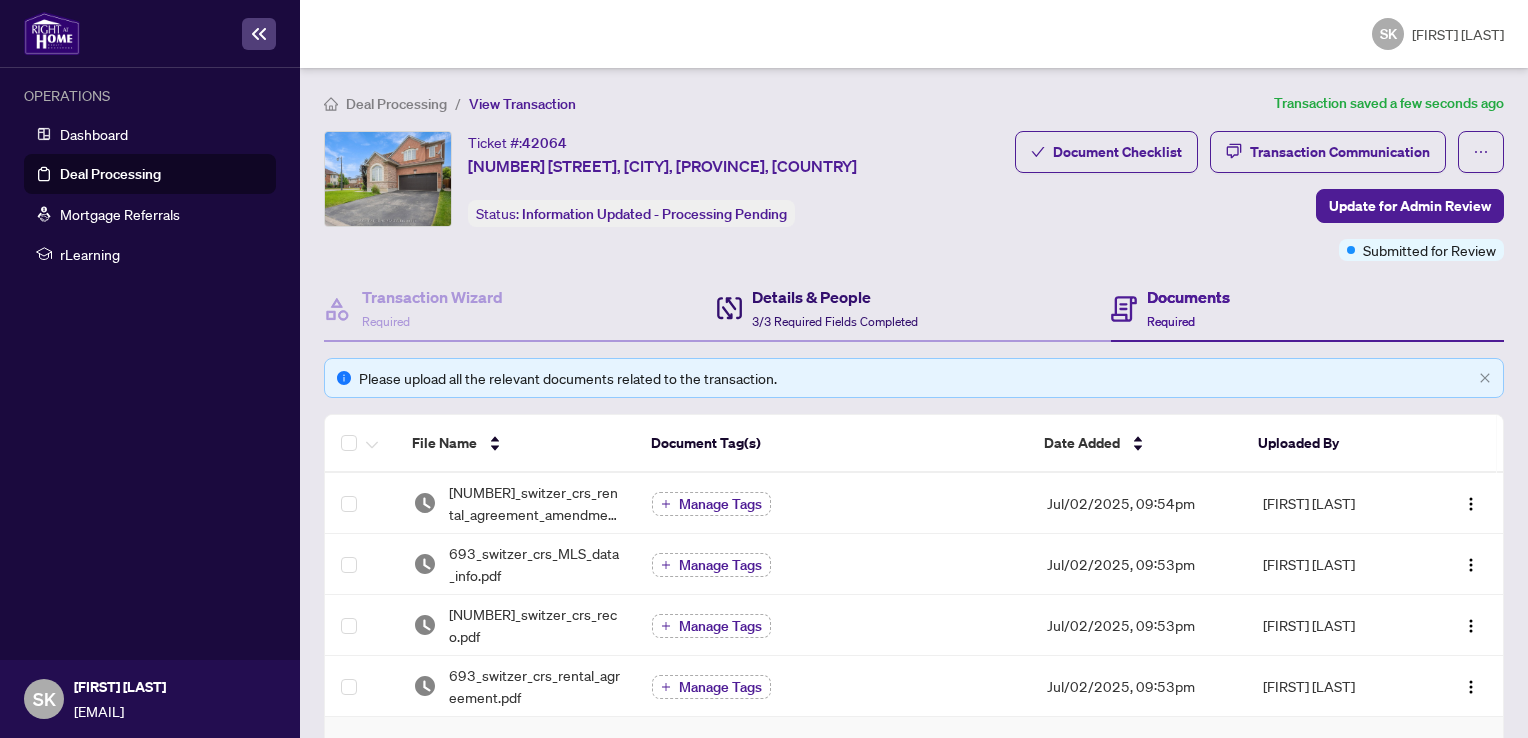 click on "3/3 Required Fields Completed" at bounding box center [835, 321] 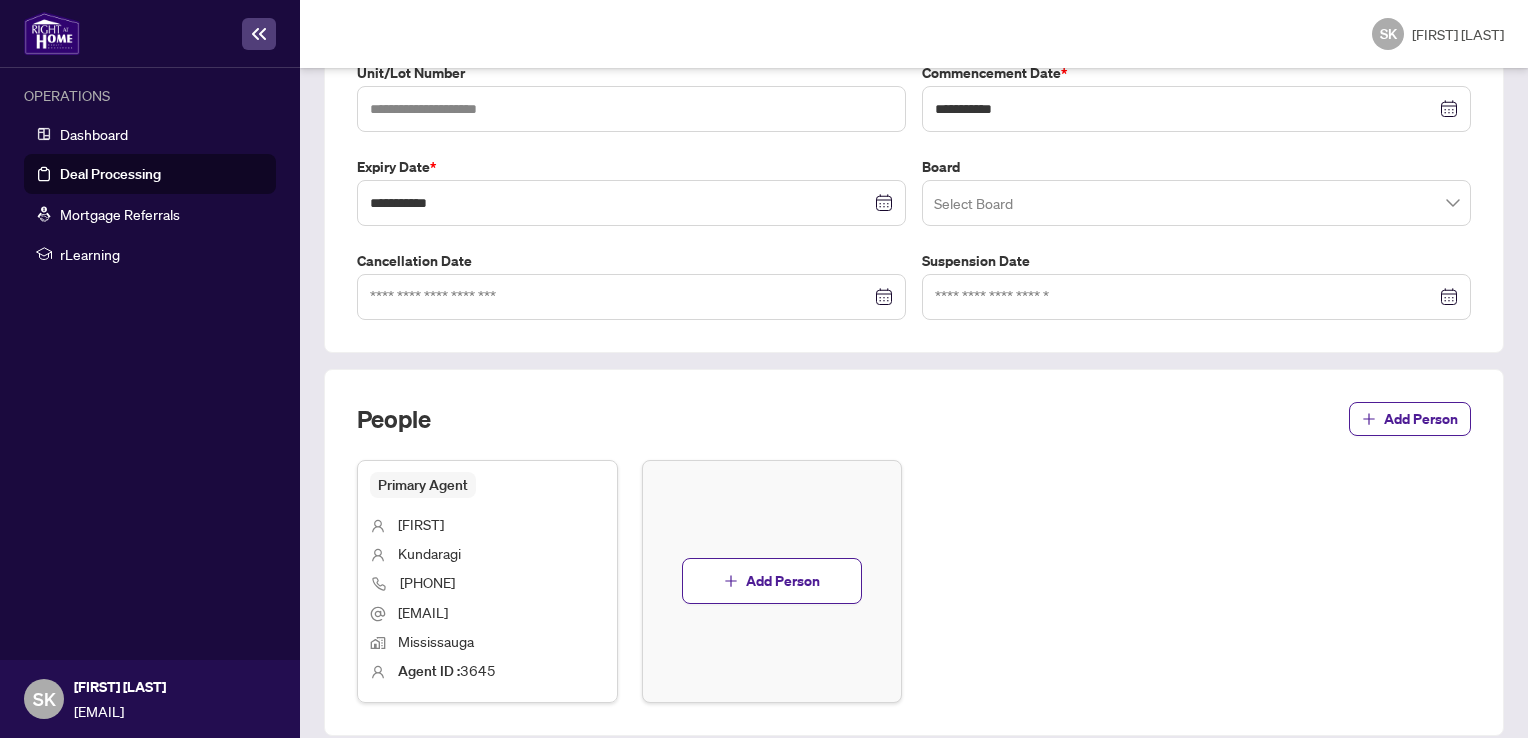 scroll, scrollTop: 608, scrollLeft: 0, axis: vertical 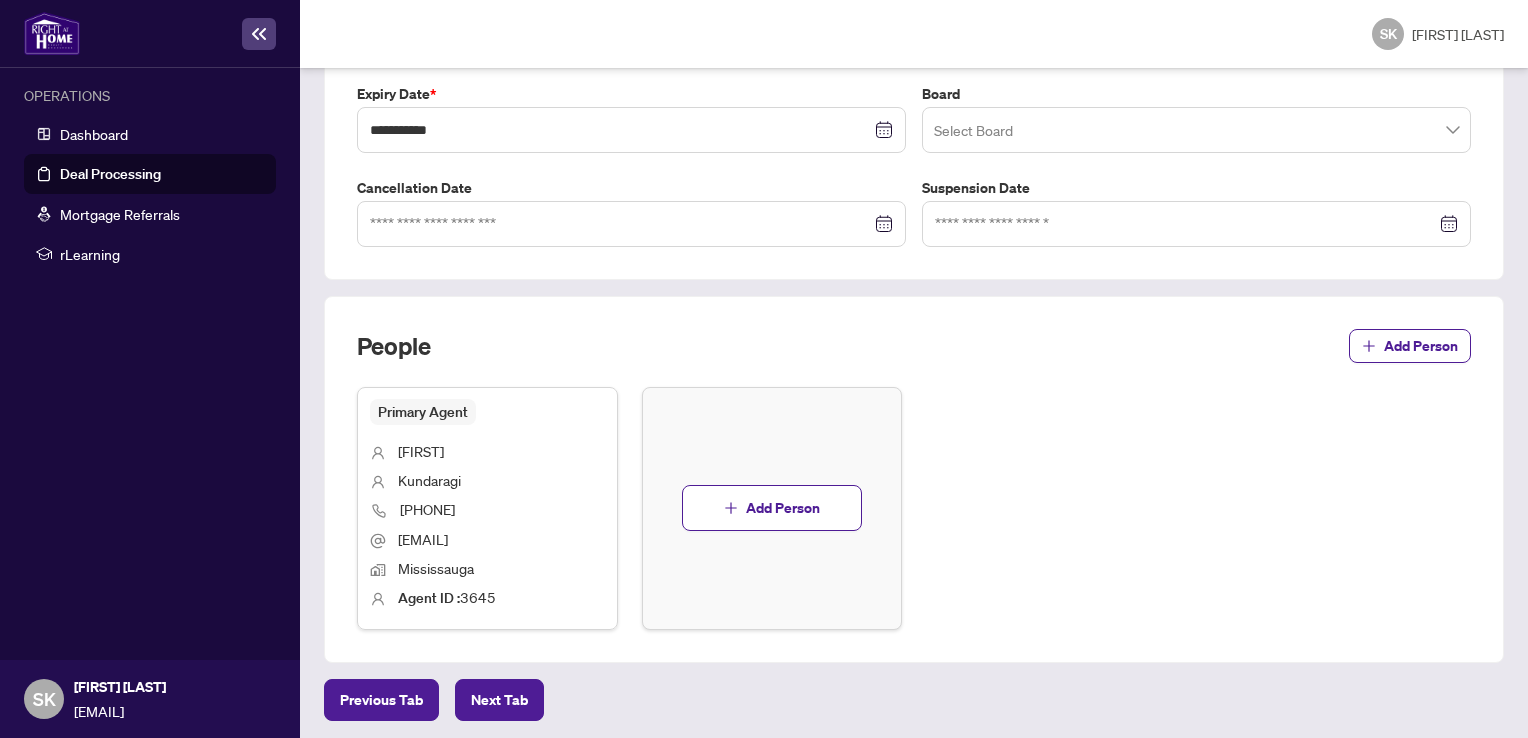 click on "[EMAIL]" at bounding box center (421, 451) 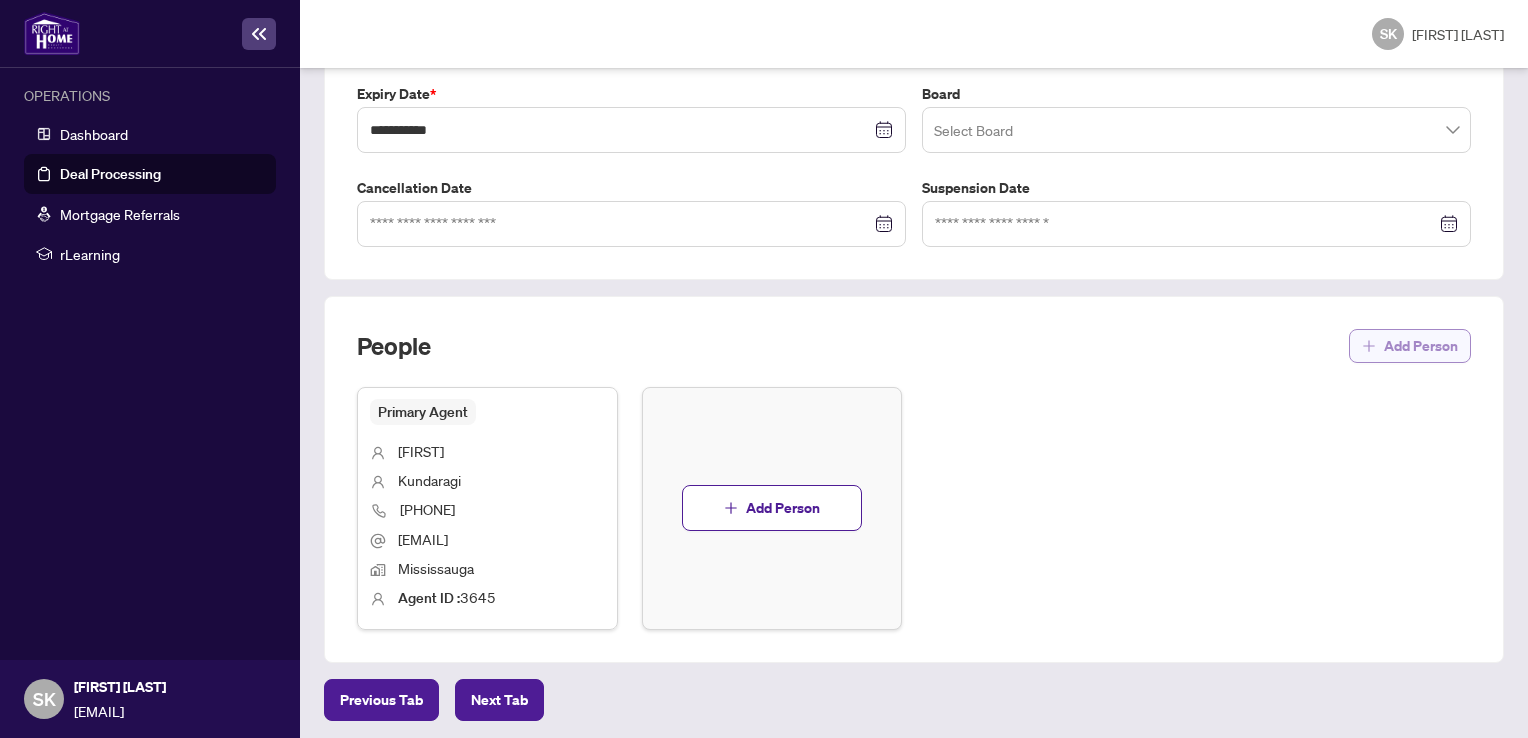 click on "Add Person" at bounding box center [1421, 346] 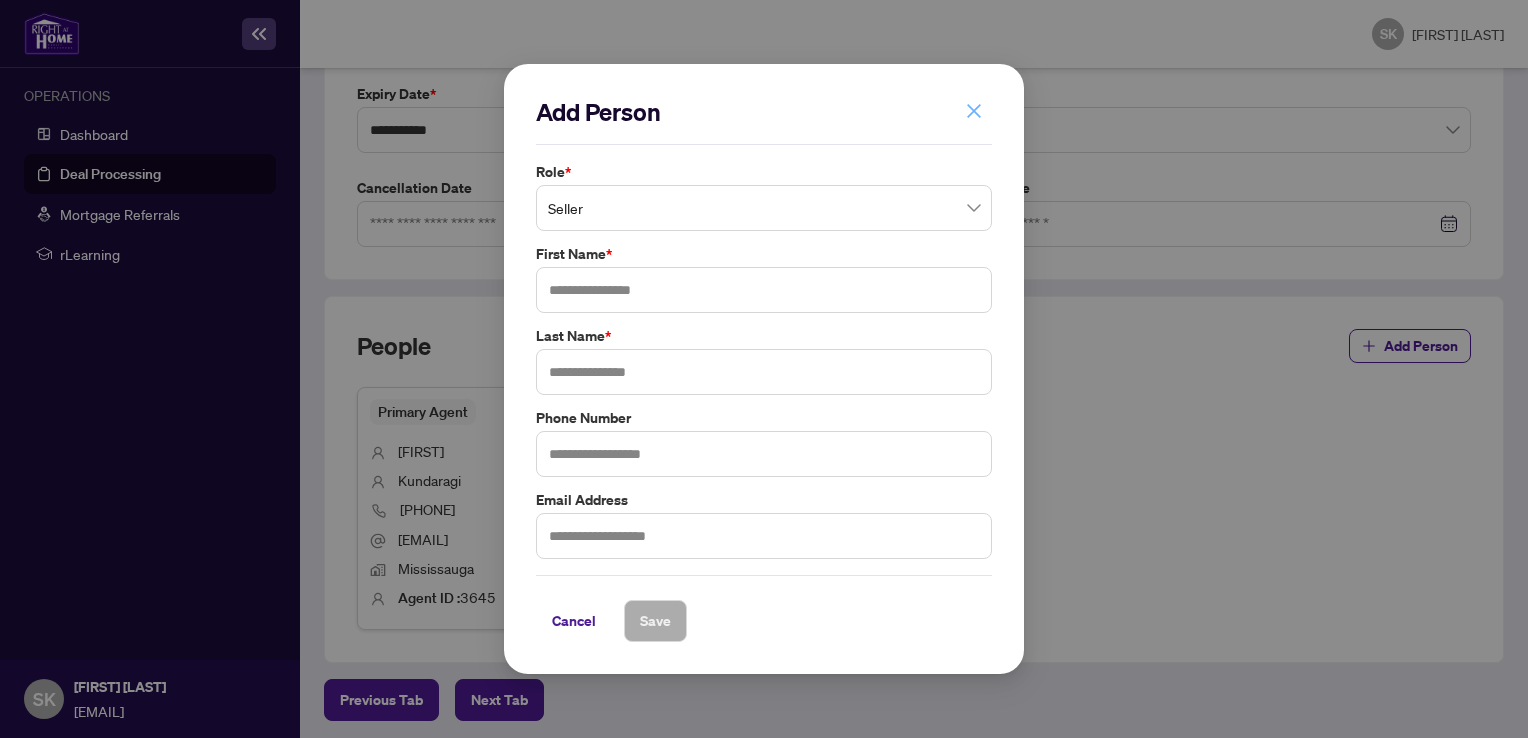 click at bounding box center (974, 111) 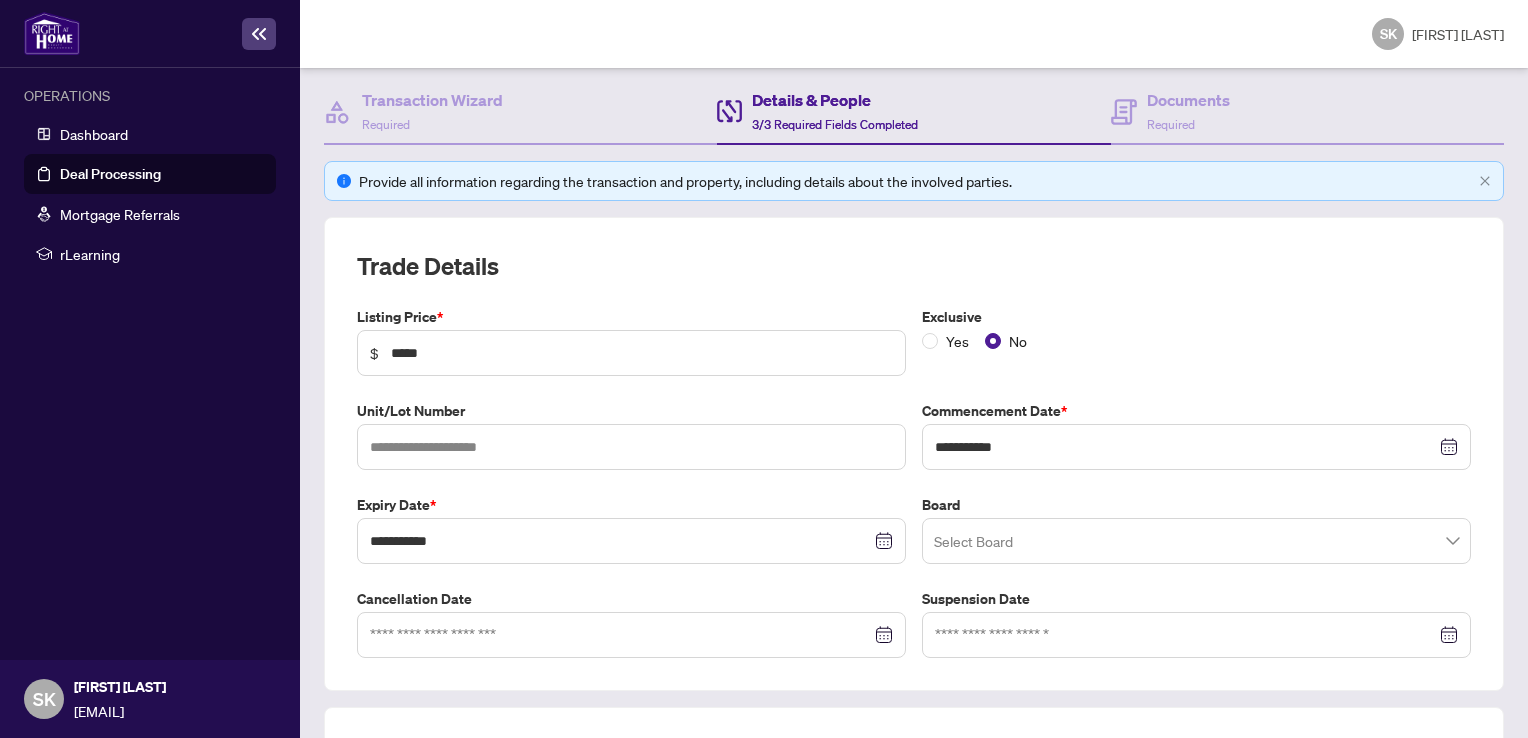 scroll, scrollTop: 0, scrollLeft: 0, axis: both 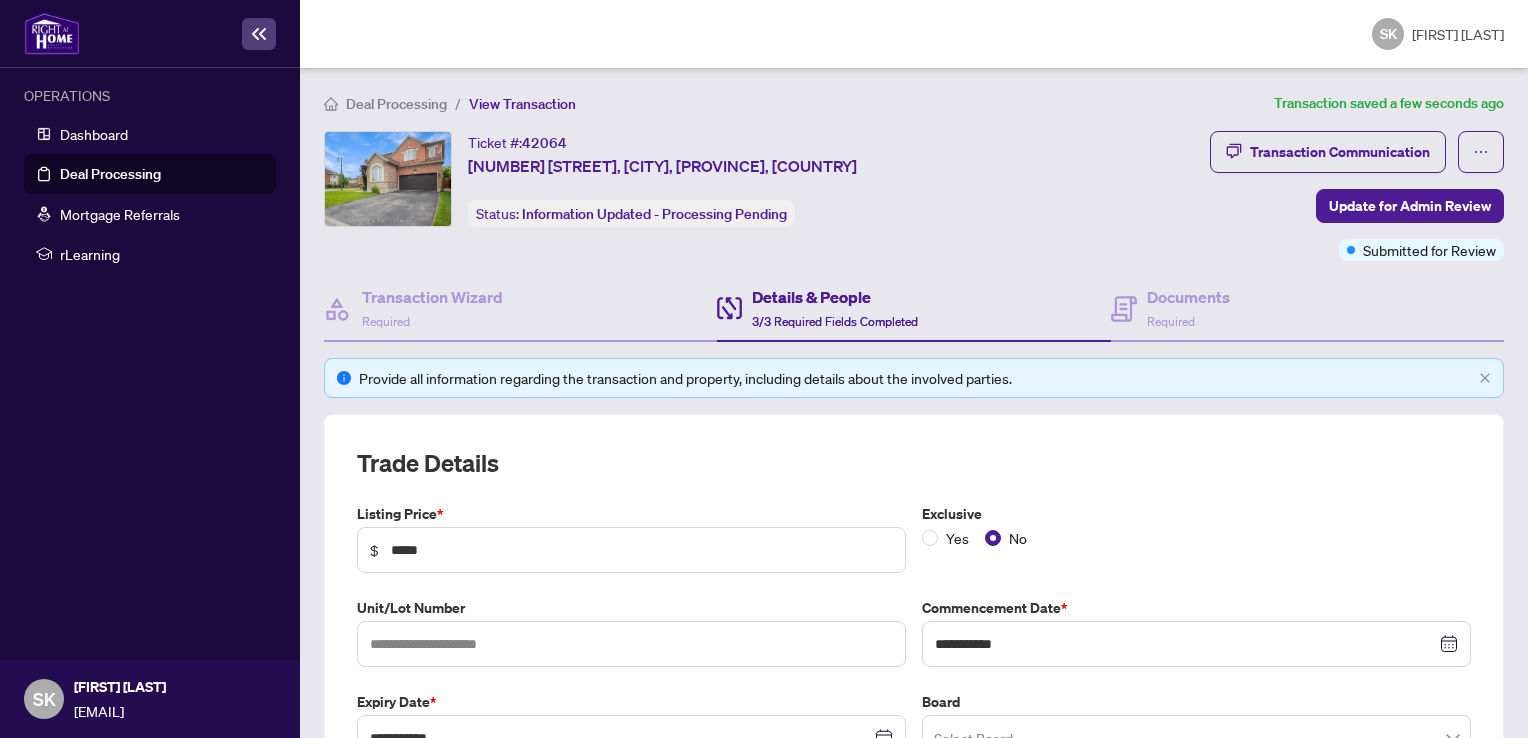 click on "Deal Processing" at bounding box center [396, 104] 